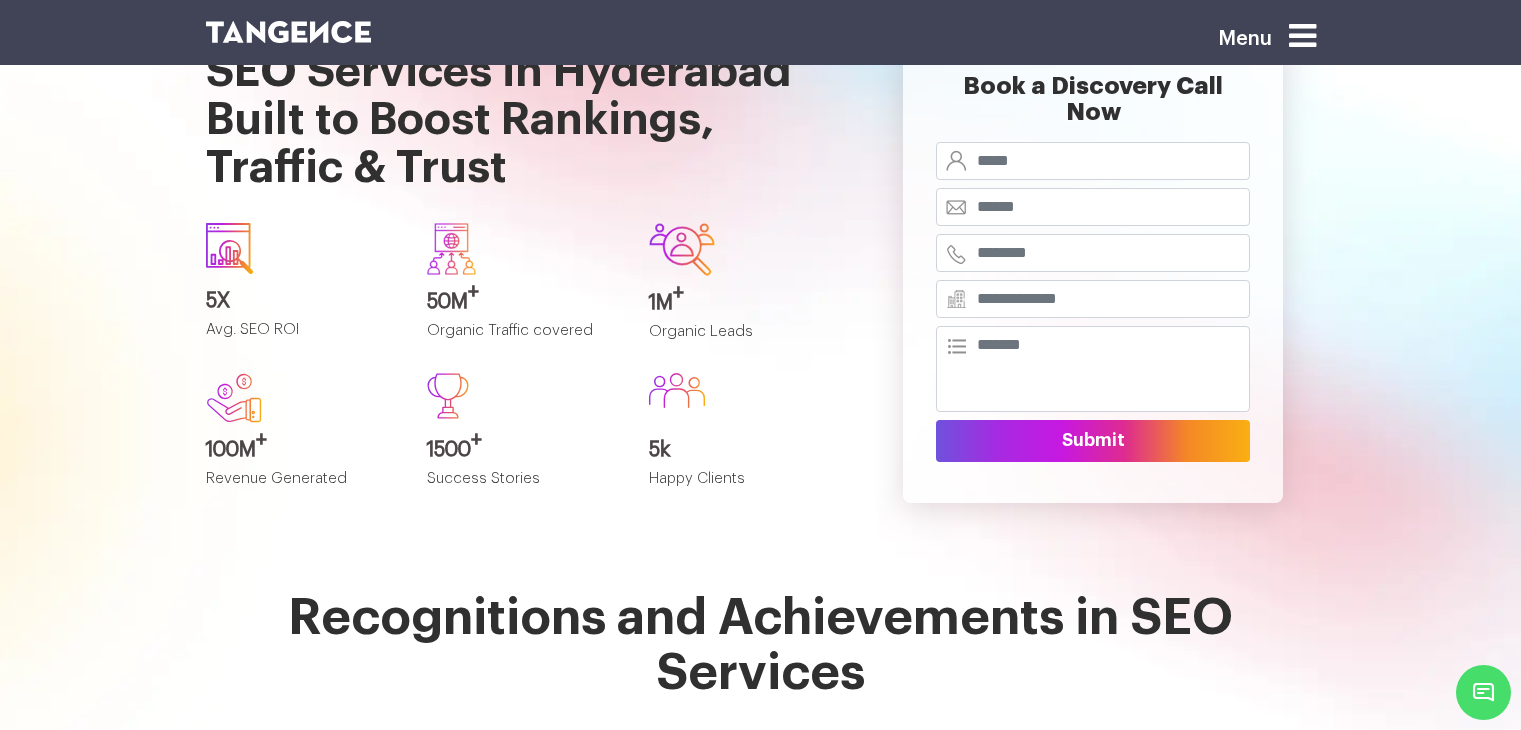 scroll, scrollTop: 4100, scrollLeft: 0, axis: vertical 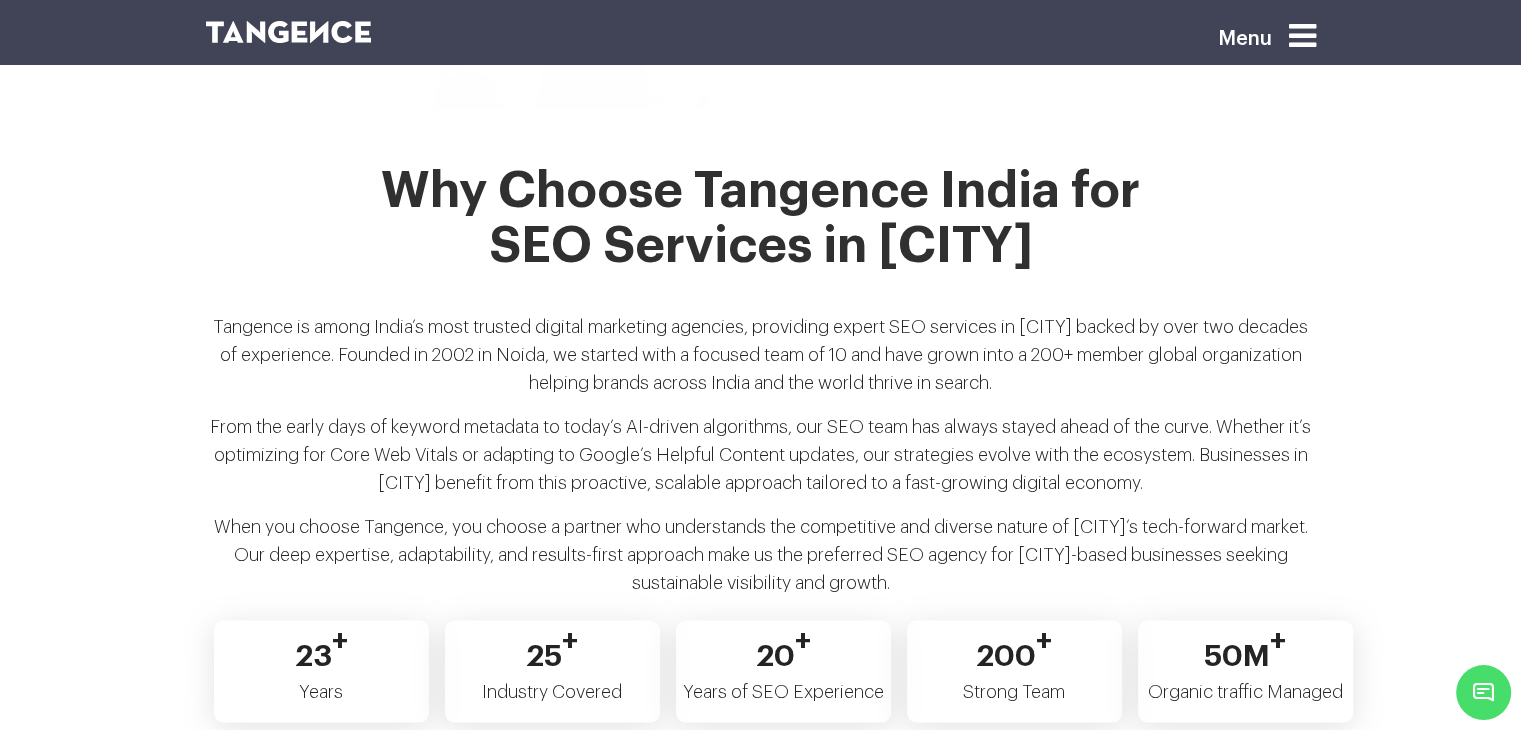 drag, startPoint x: 936, startPoint y: 559, endPoint x: 395, endPoint y: 149, distance: 678.80853 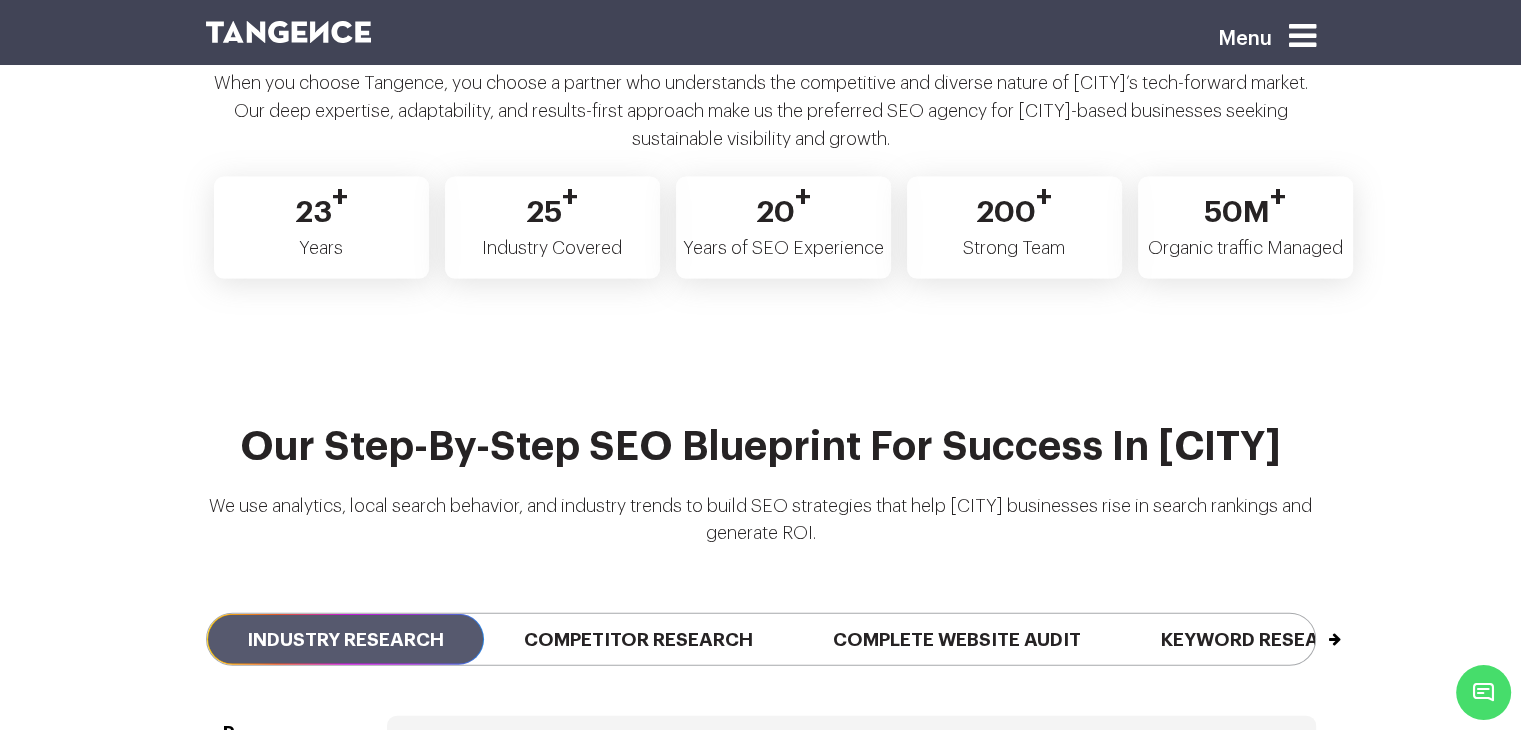 scroll, scrollTop: 4300, scrollLeft: 0, axis: vertical 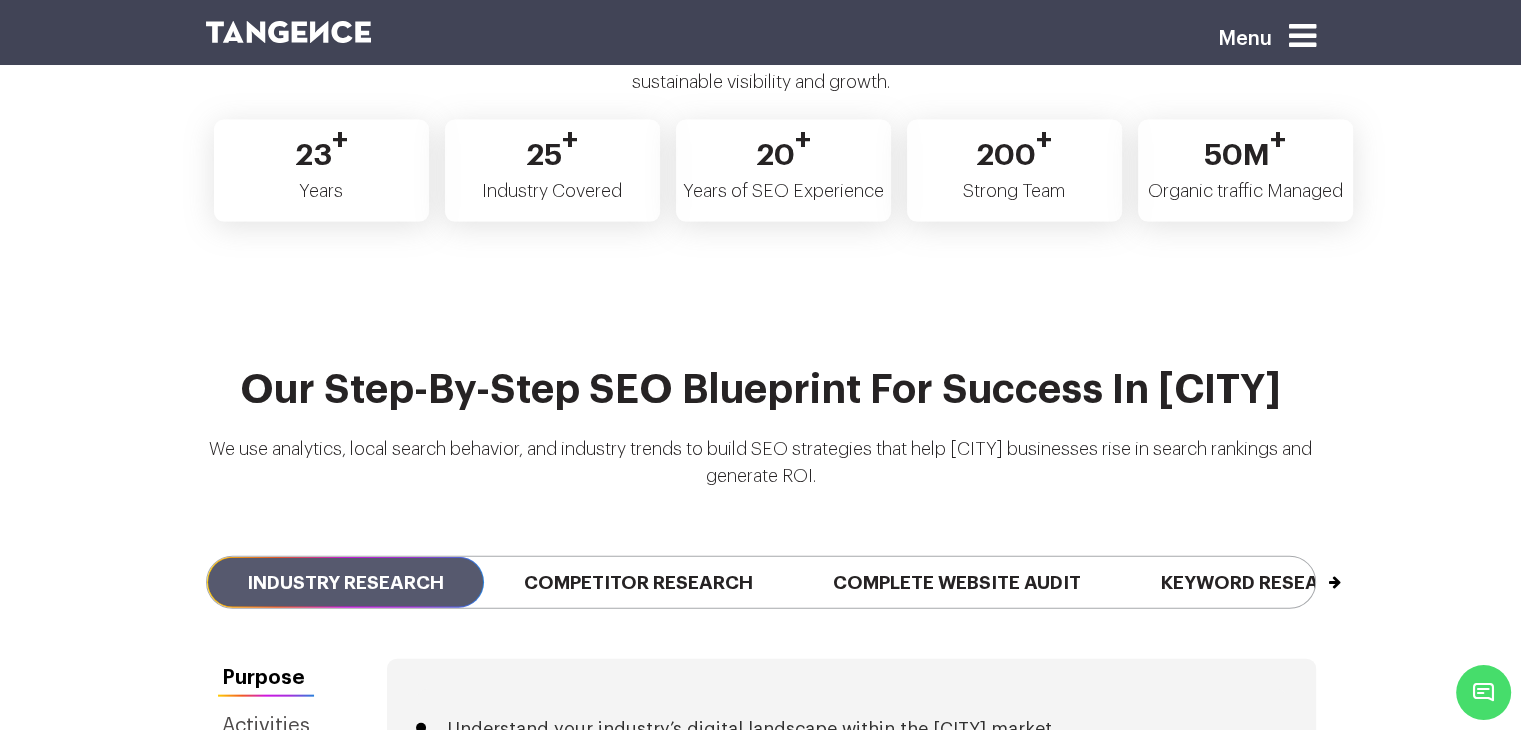 drag, startPoint x: 879, startPoint y: 496, endPoint x: 292, endPoint y: 328, distance: 610.56775 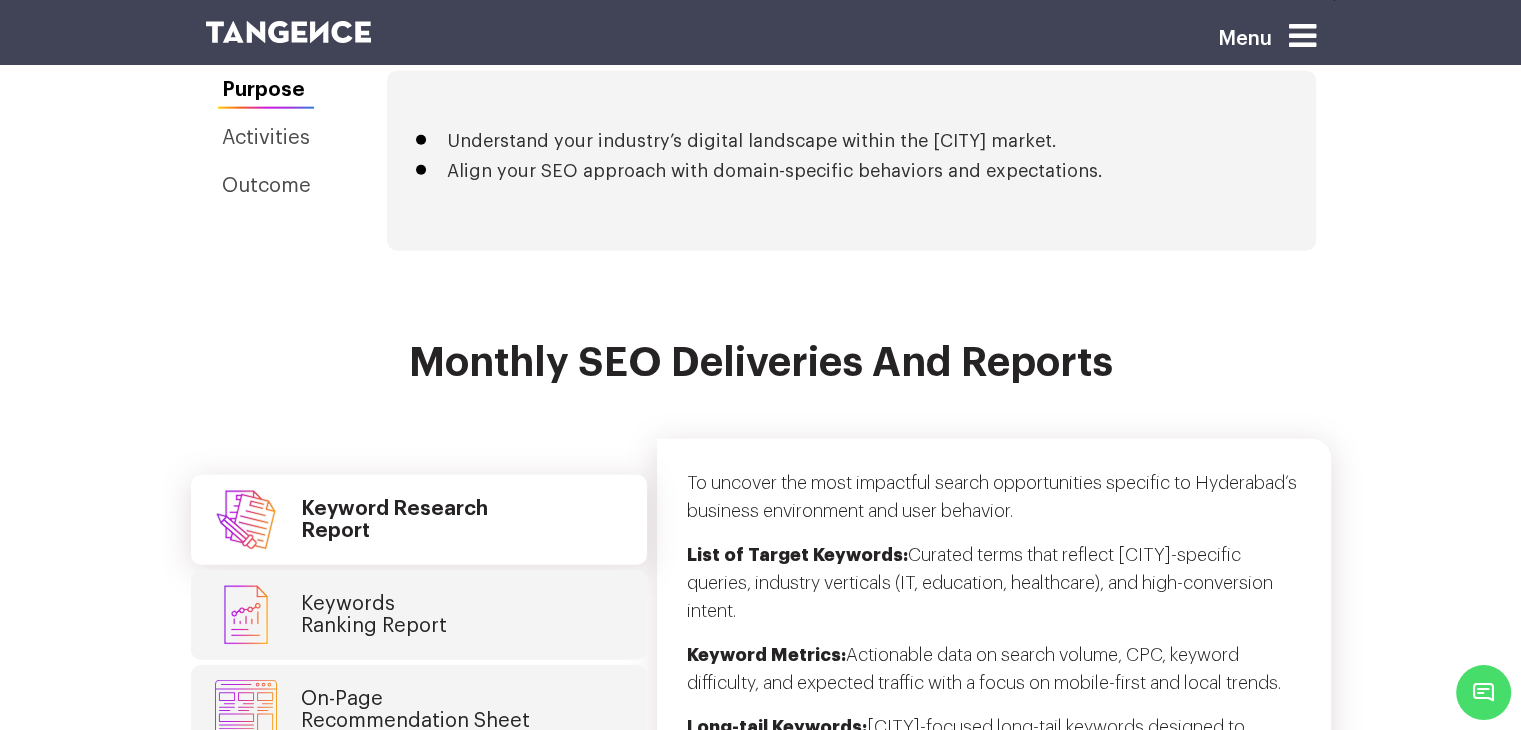 scroll, scrollTop: 4900, scrollLeft: 0, axis: vertical 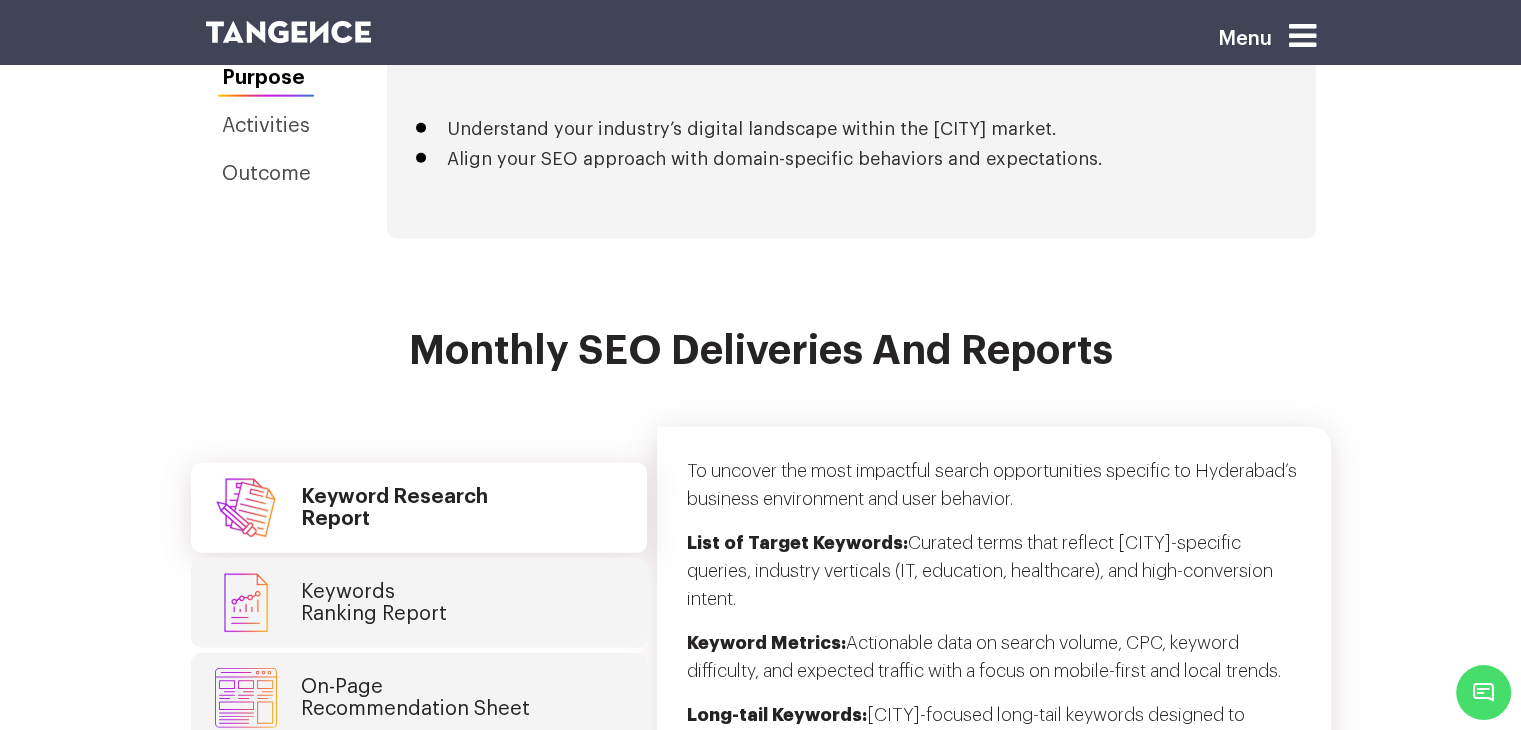 click on "Monthly SEO Deliveries and Reports" at bounding box center [761, 363] 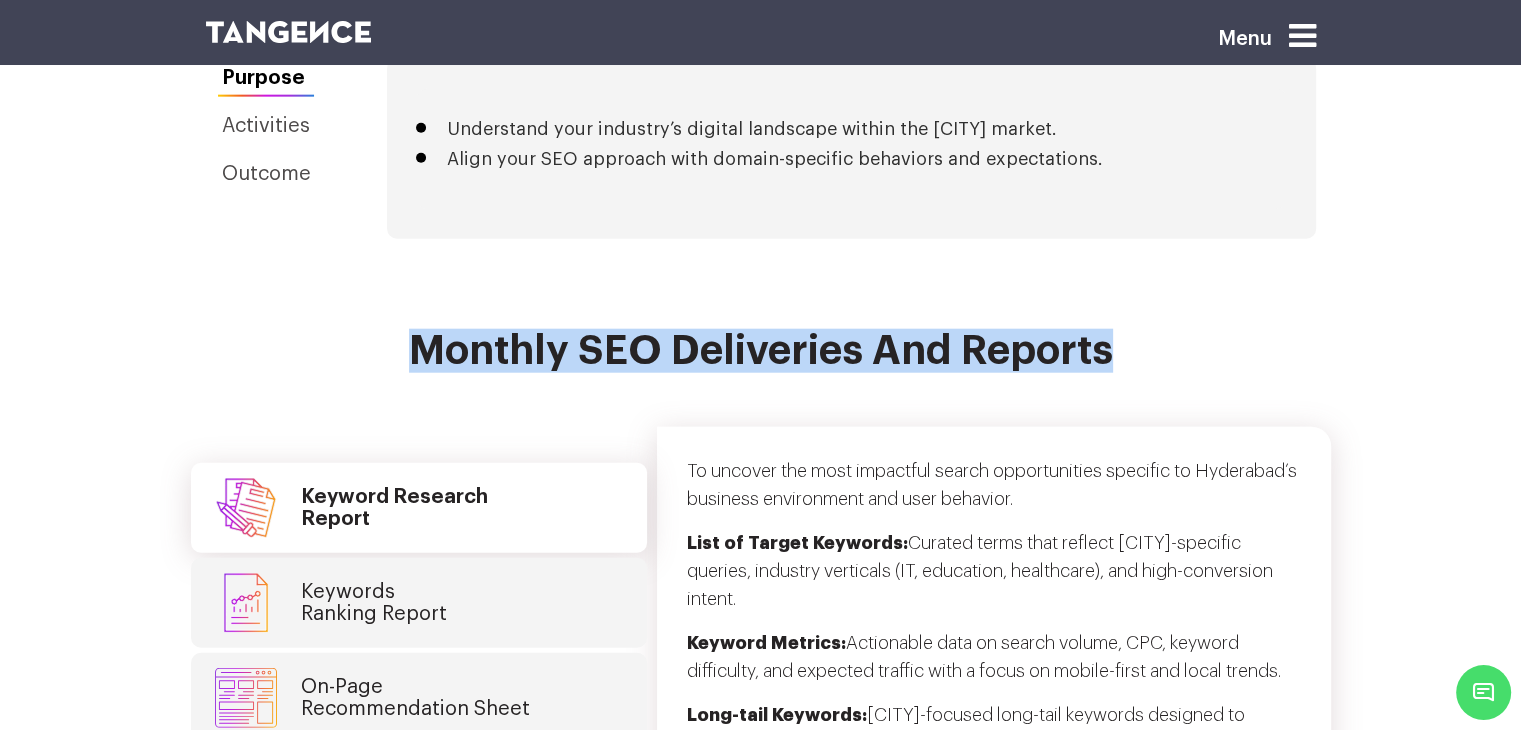 drag, startPoint x: 1180, startPoint y: 361, endPoint x: 418, endPoint y: 369, distance: 762.042 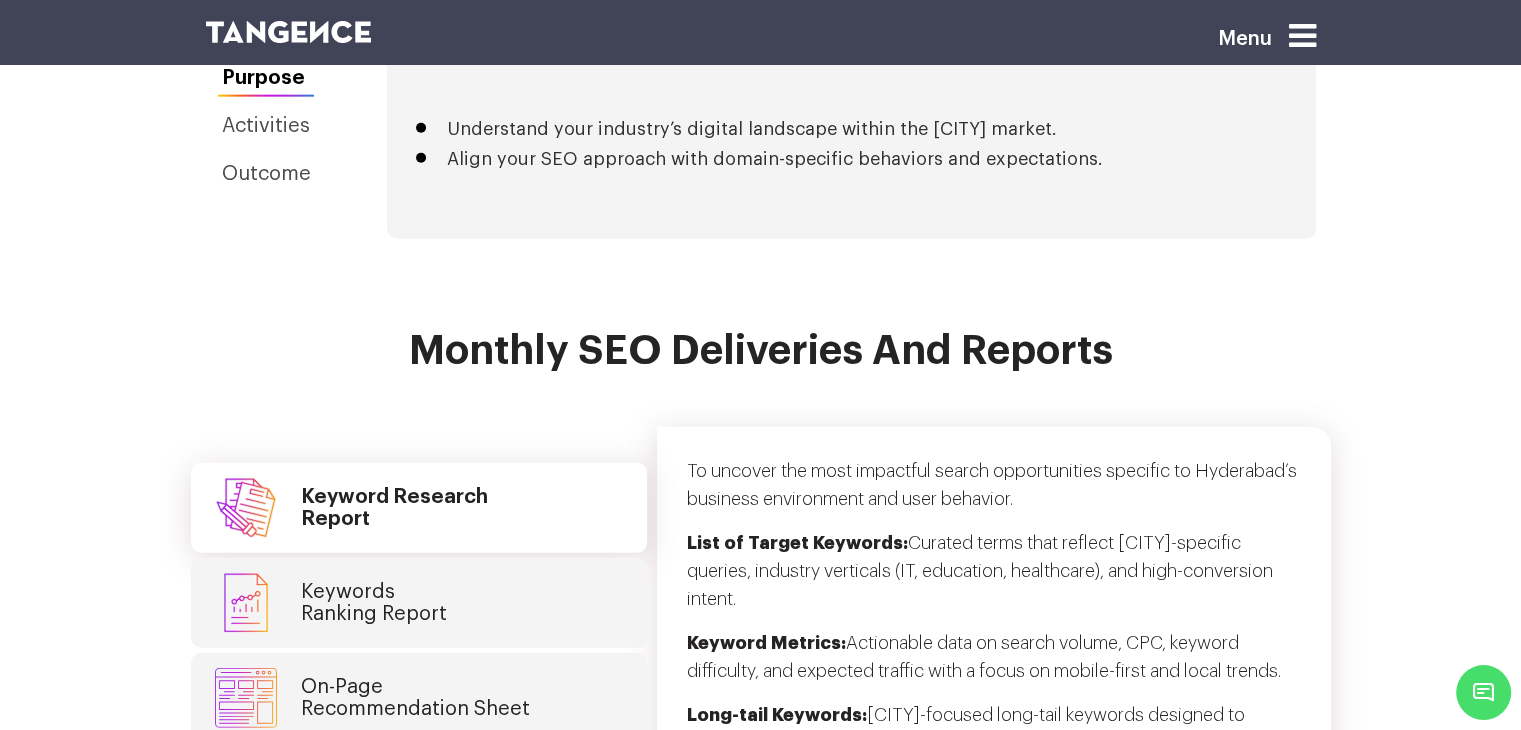 click on "Our Step-by-Step SEO Blueprint for Success in [CITY]
We use analytics, local search behavior, and industry trends to build SEO strategies that help [CITY] businesses rise in search rankings and generate ROI.
Previous
Industry Research Competitor Research Complete Website Audit Keyword Research Complete On-page SEO Backlinks Creation Monitoring Reporting" at bounding box center (760, 3) 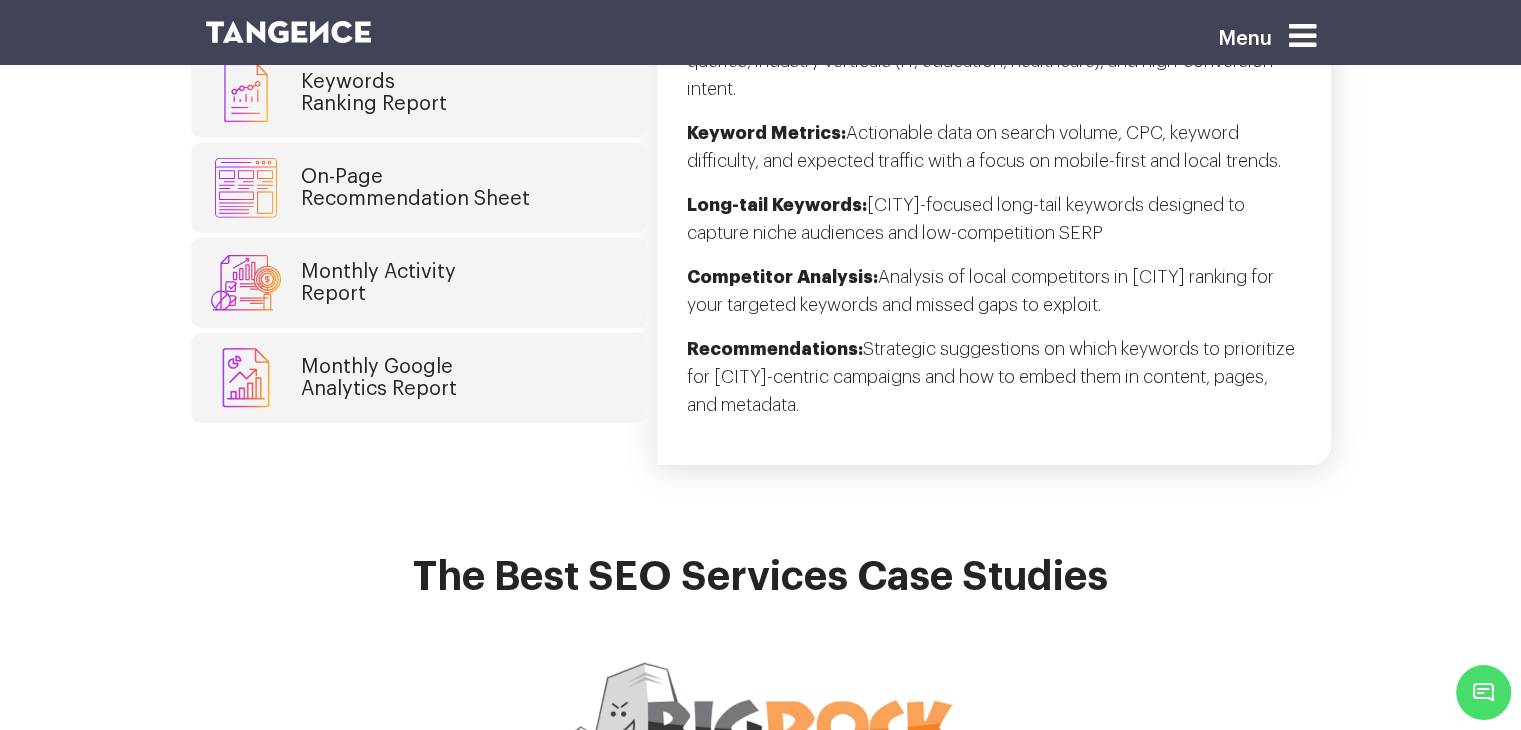 scroll, scrollTop: 5300, scrollLeft: 0, axis: vertical 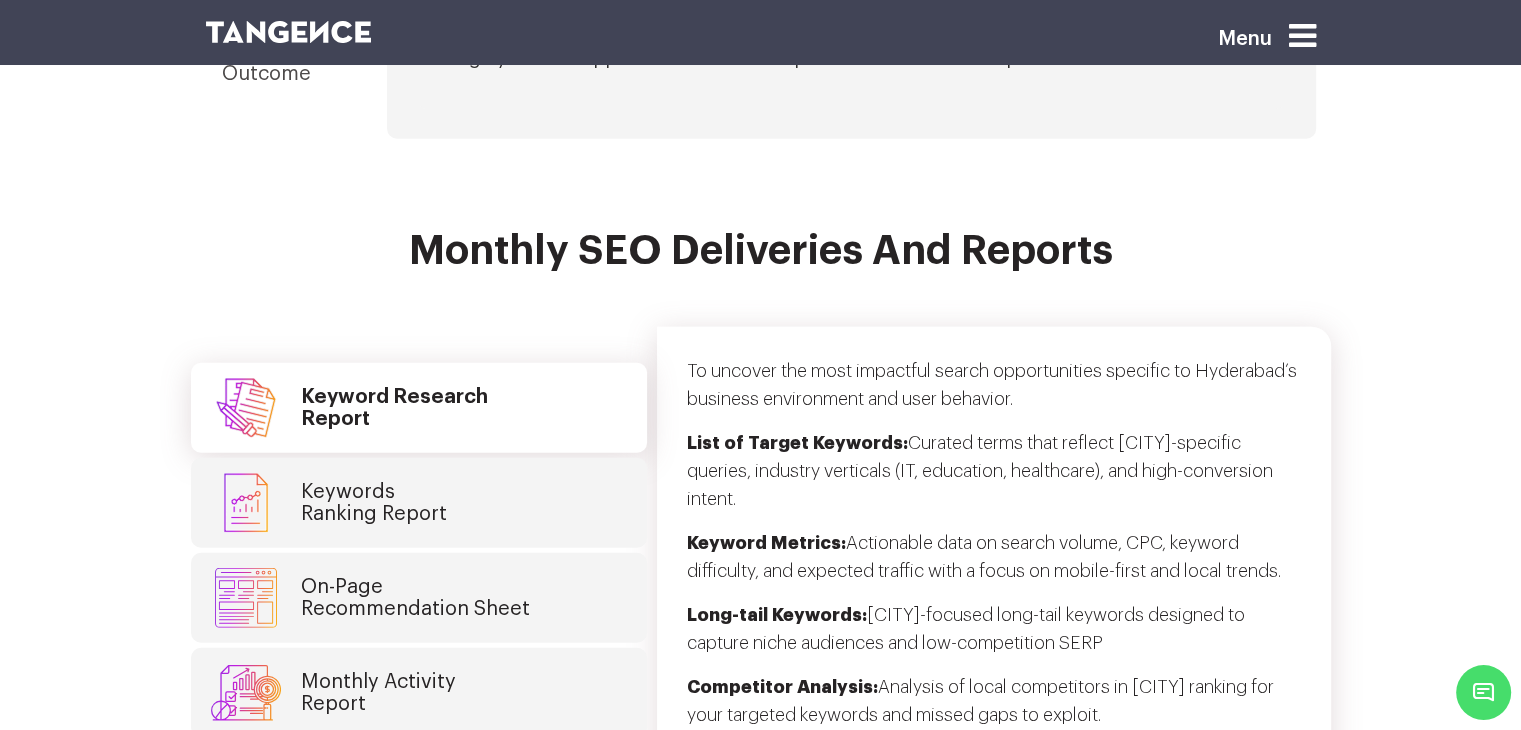 drag, startPoint x: 876, startPoint y: 536, endPoint x: 680, endPoint y: 381, distance: 249.88197 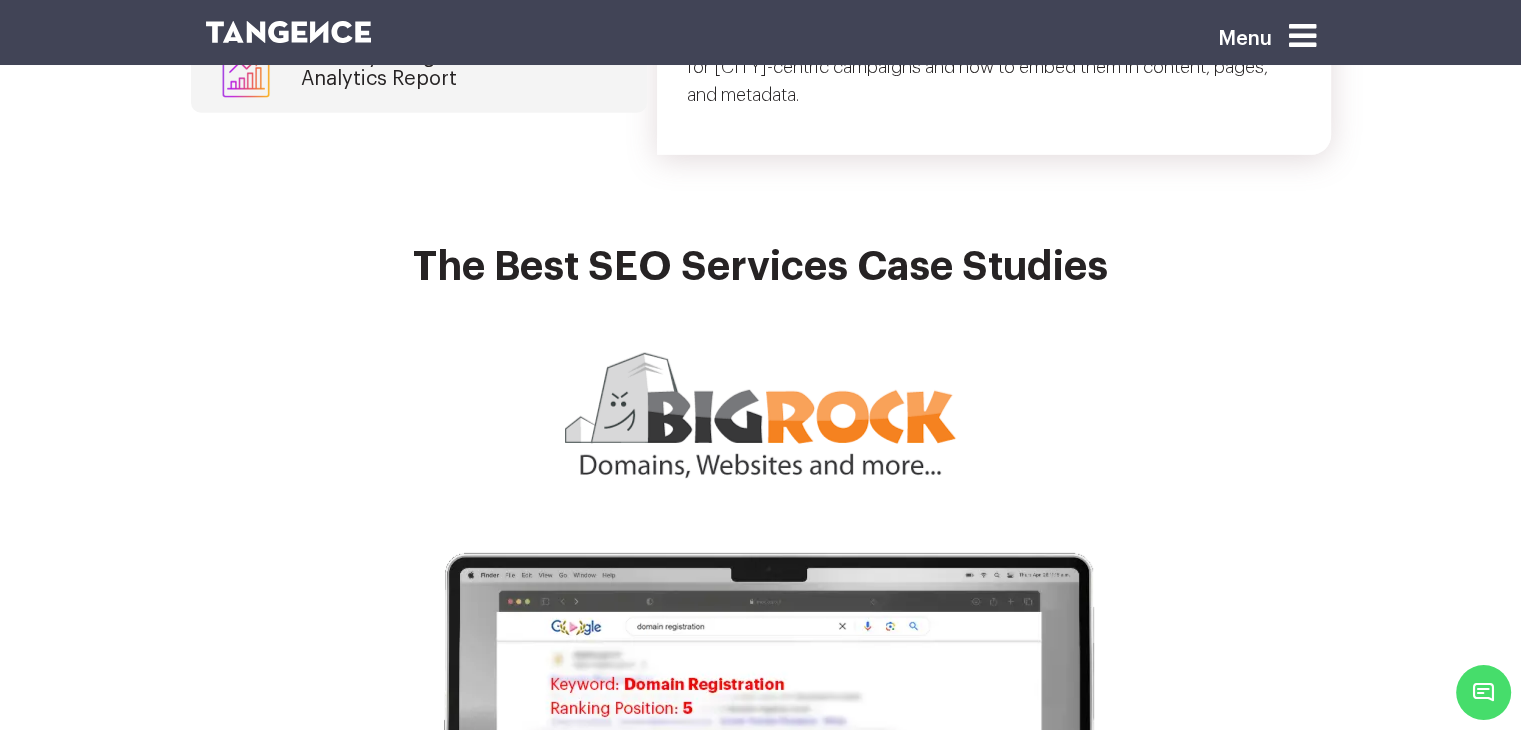 scroll, scrollTop: 5700, scrollLeft: 0, axis: vertical 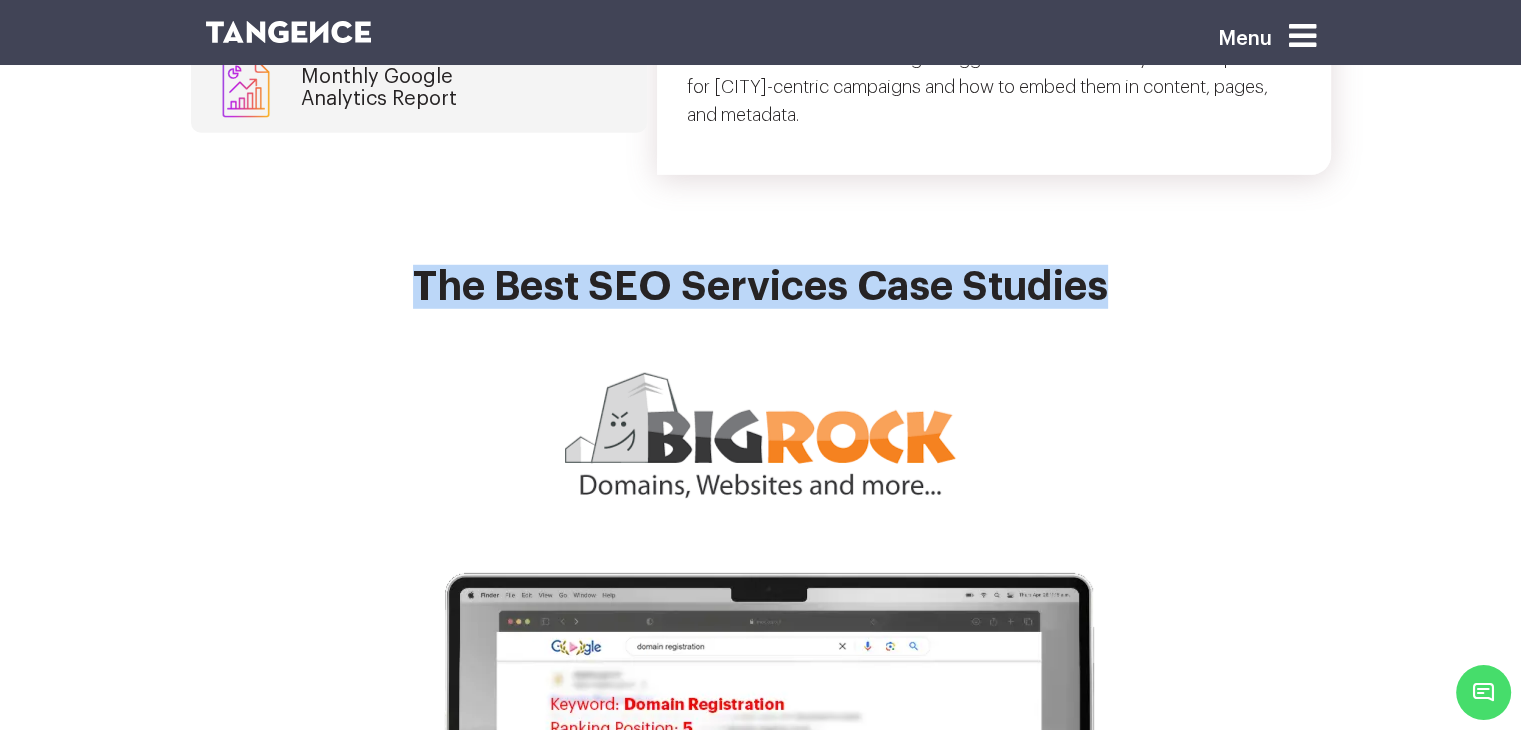 drag, startPoint x: 1127, startPoint y: 313, endPoint x: 410, endPoint y: 321, distance: 717.0446 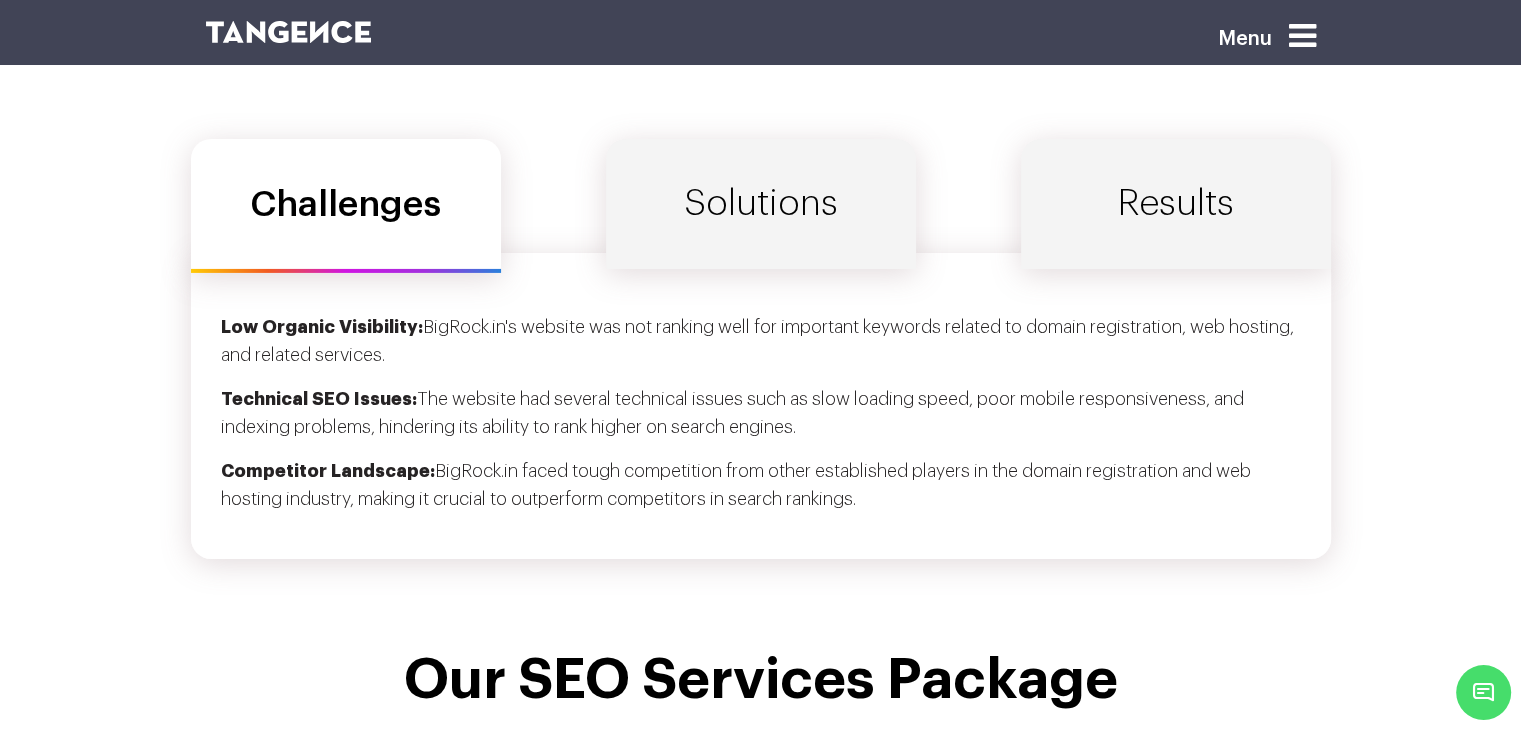scroll, scrollTop: 6700, scrollLeft: 0, axis: vertical 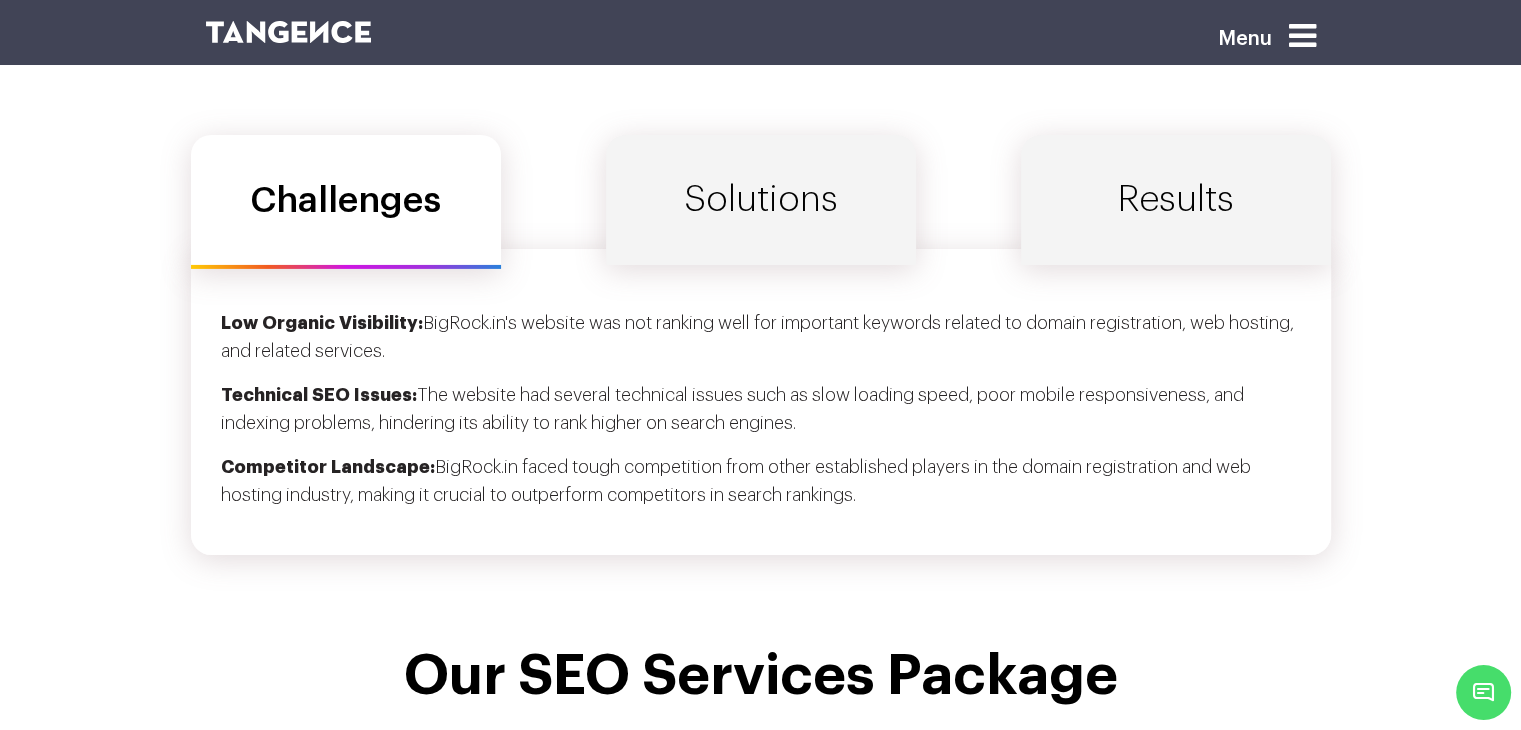 click on "Solutions" at bounding box center (761, 200) 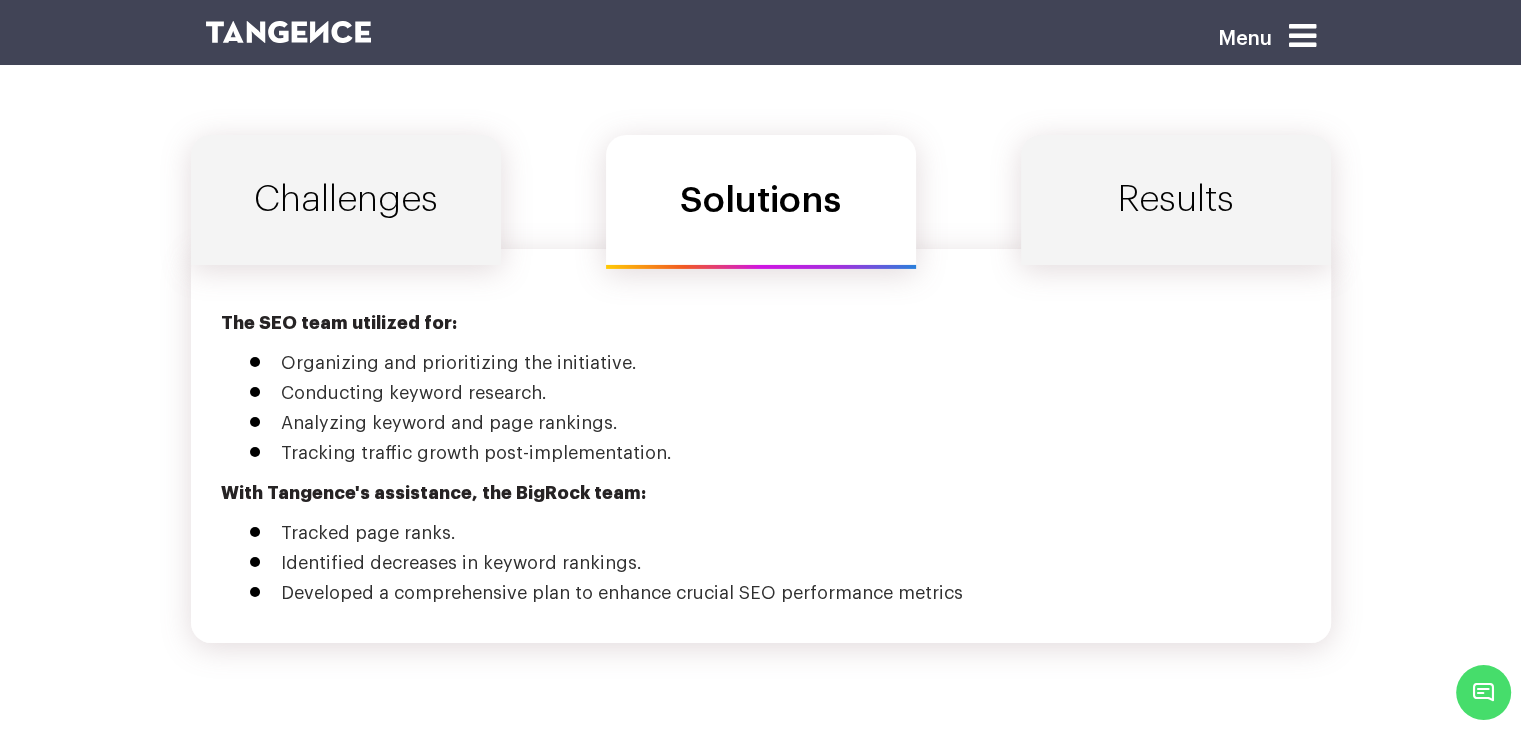click on "Results" at bounding box center [1176, 200] 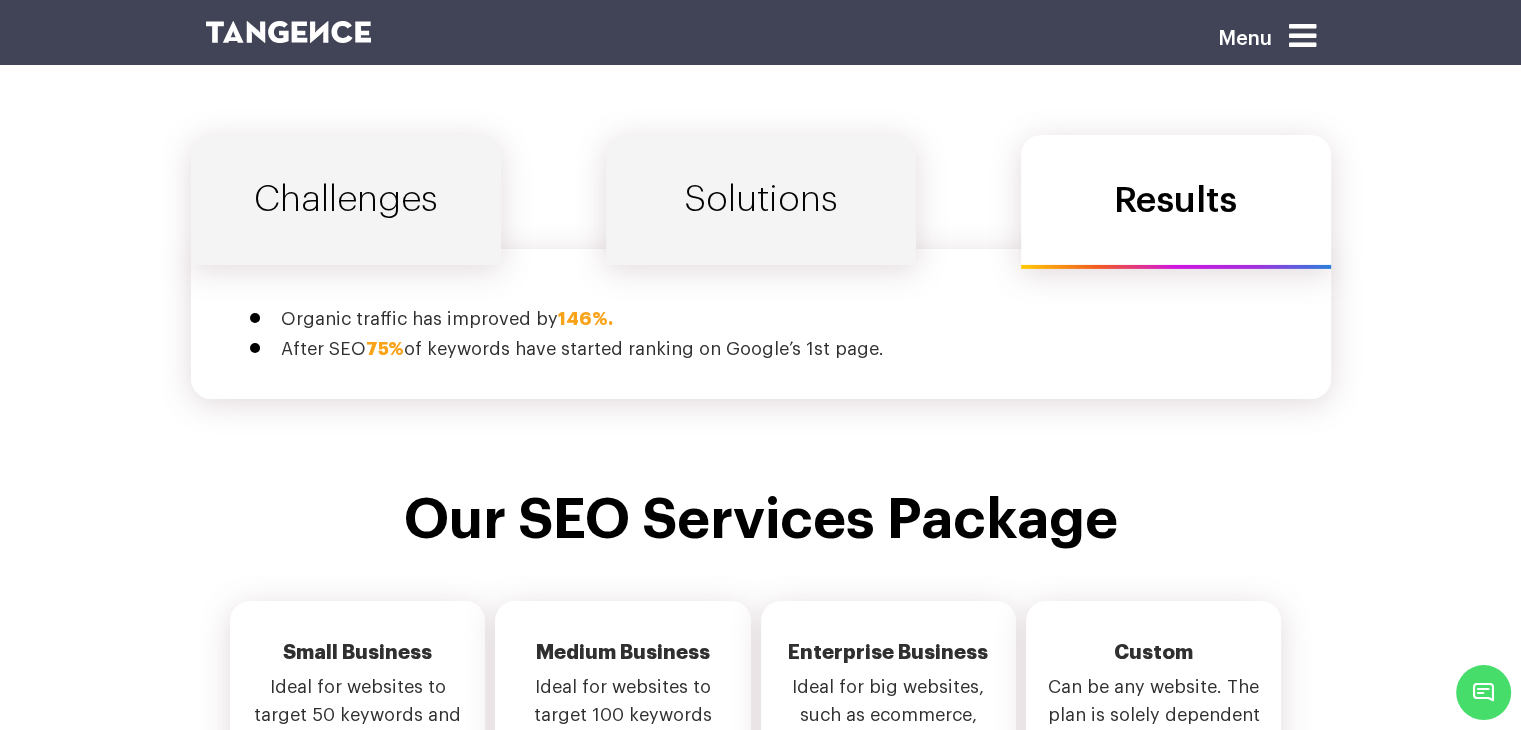 click on "Challenges" at bounding box center [346, 200] 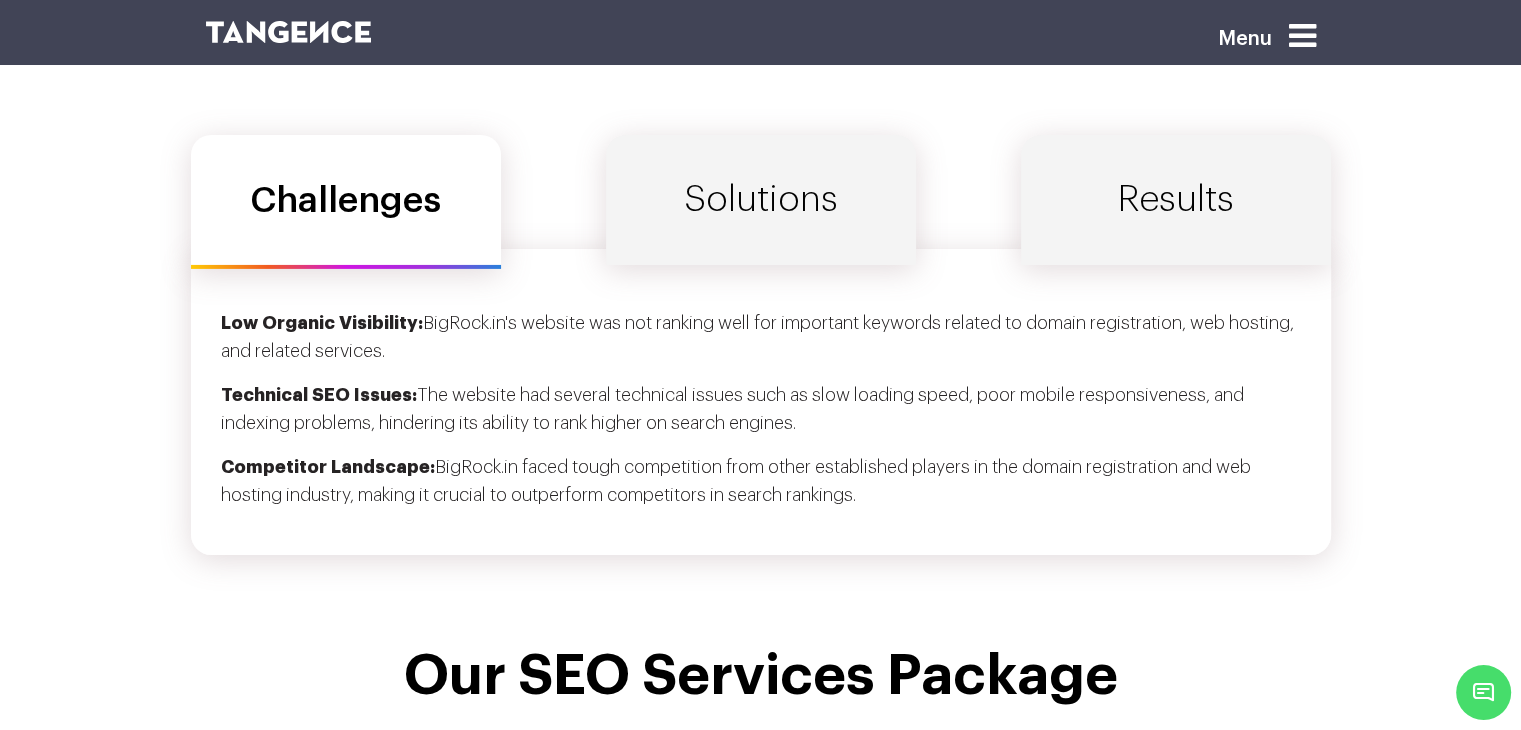 click on "Solutions" at bounding box center [761, 200] 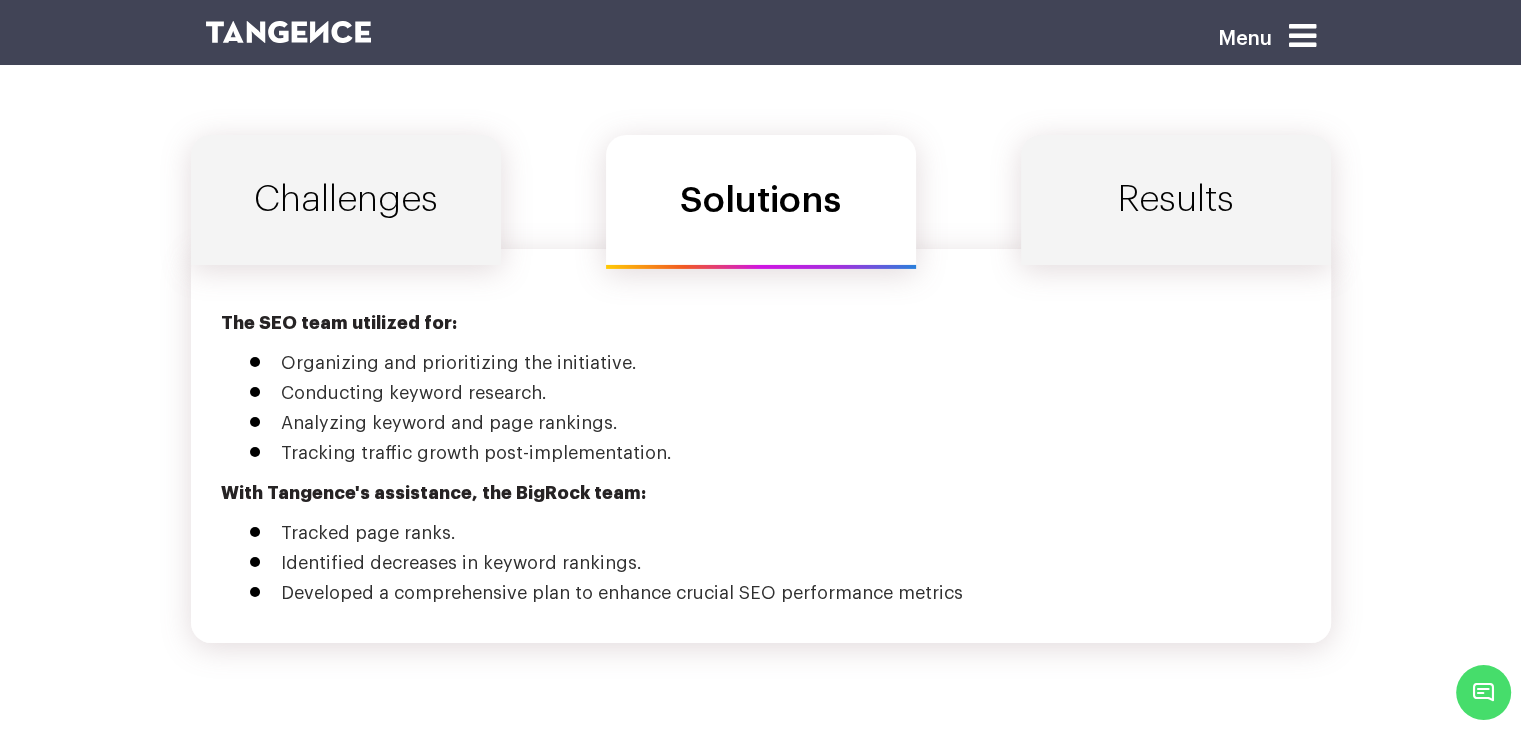 click on "Results" at bounding box center [1176, 200] 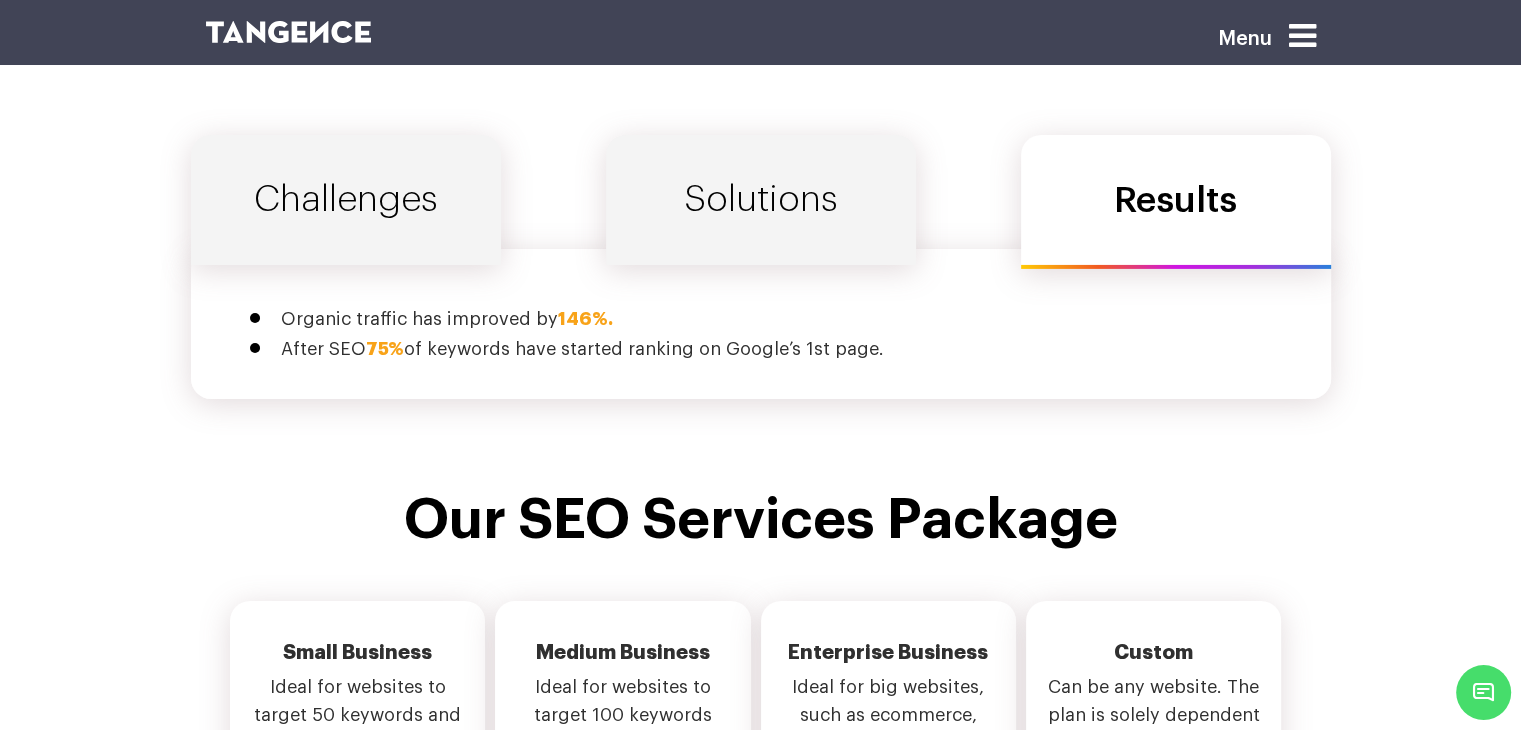 click on "Challenges" at bounding box center [346, 200] 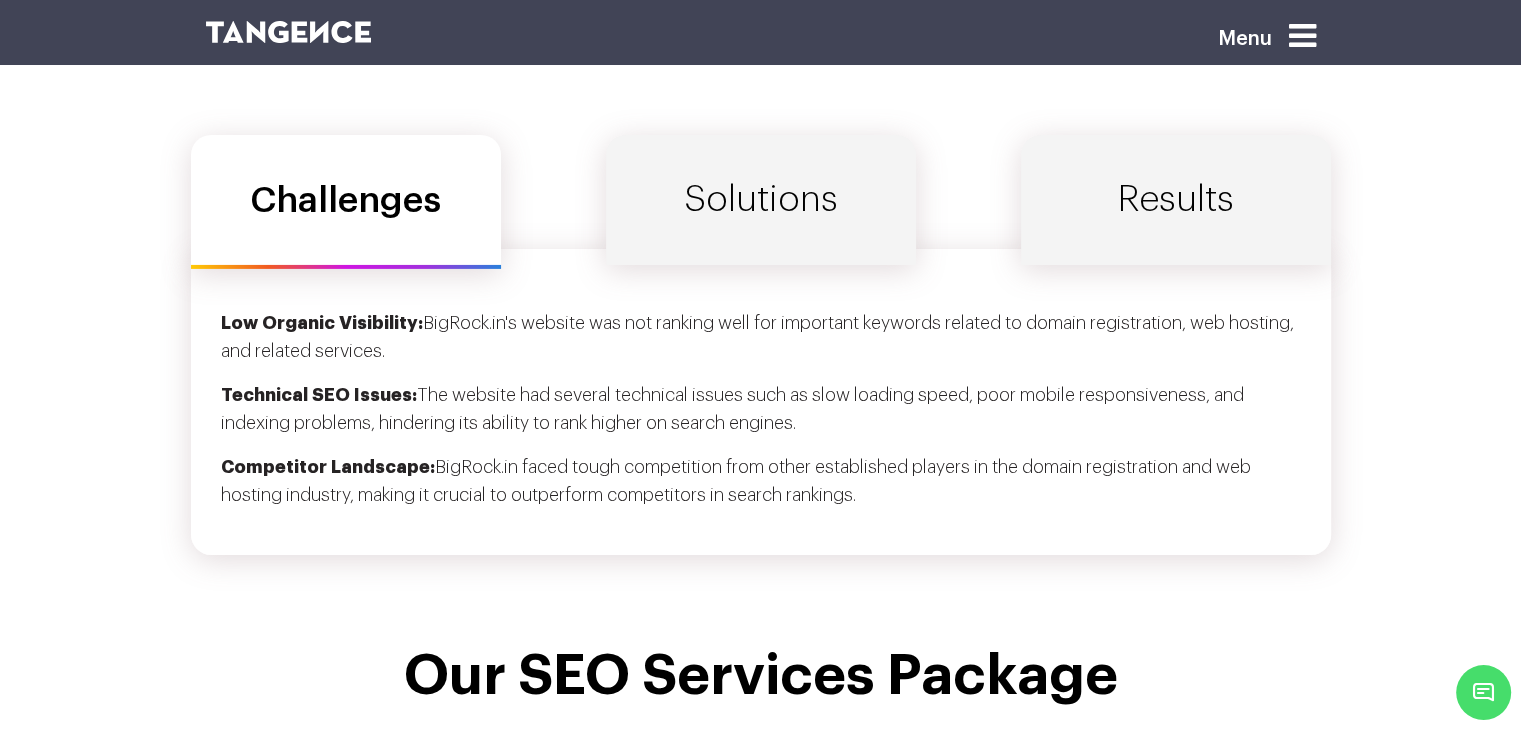 click on "Challenges" at bounding box center (346, 202) 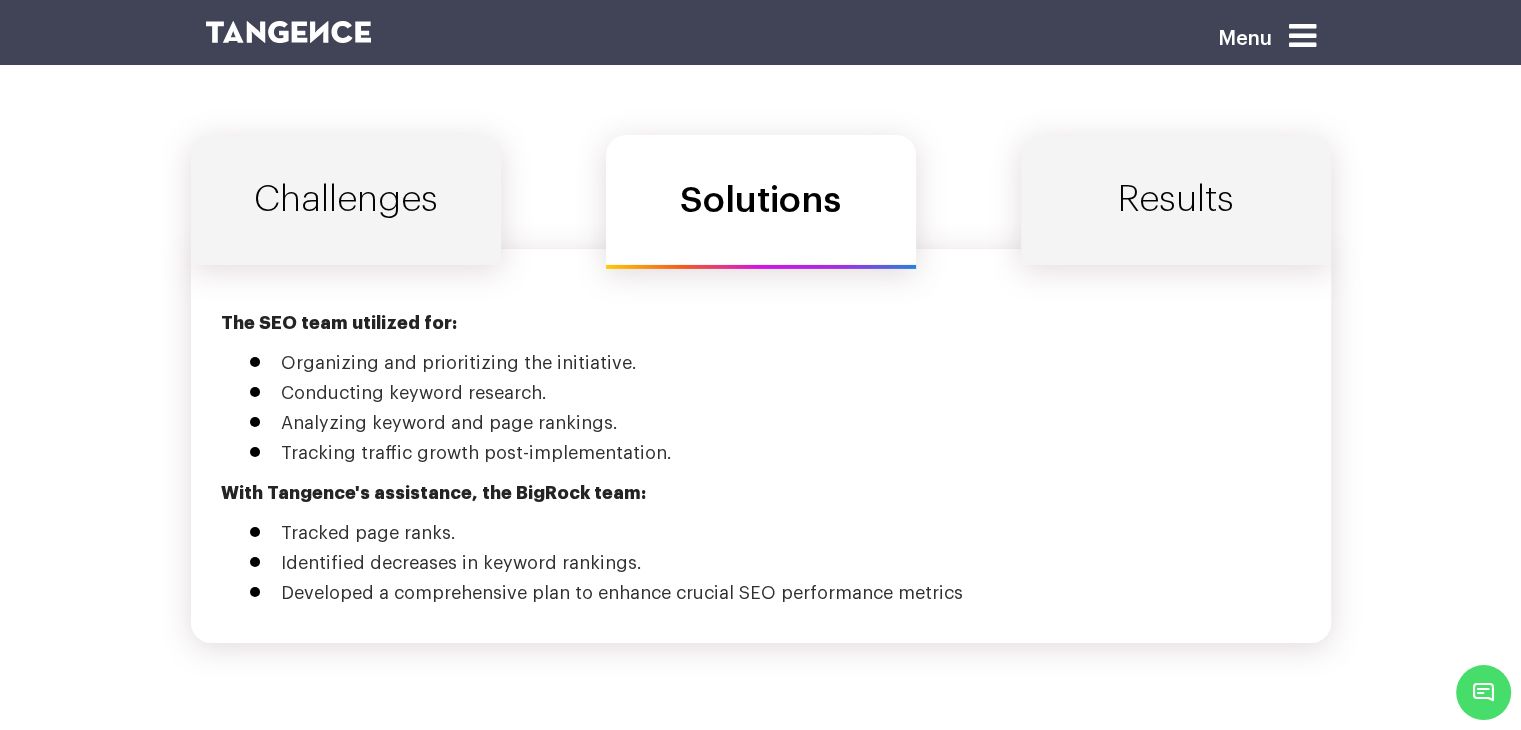 click on "Results" at bounding box center [1176, 200] 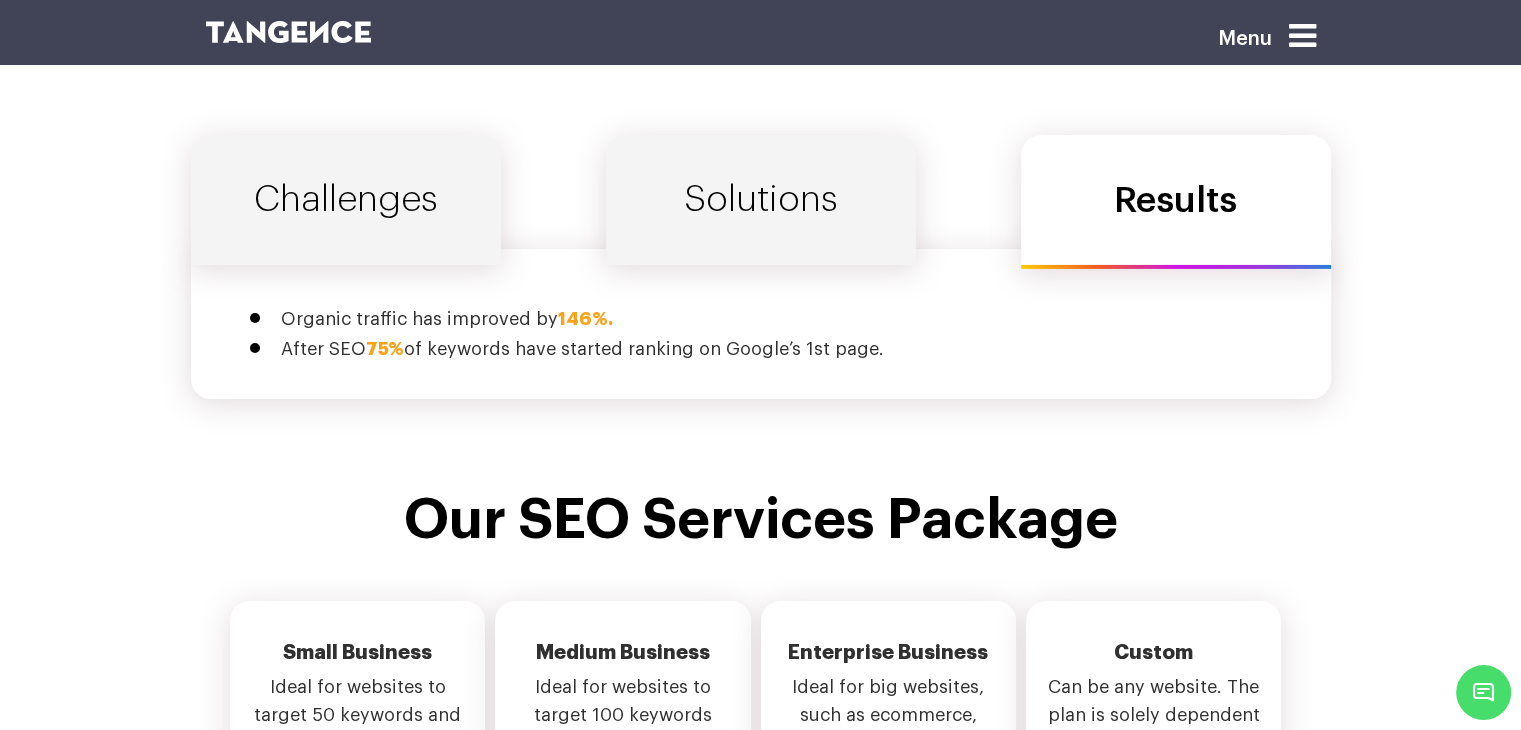 click on "Challenges" at bounding box center (346, 200) 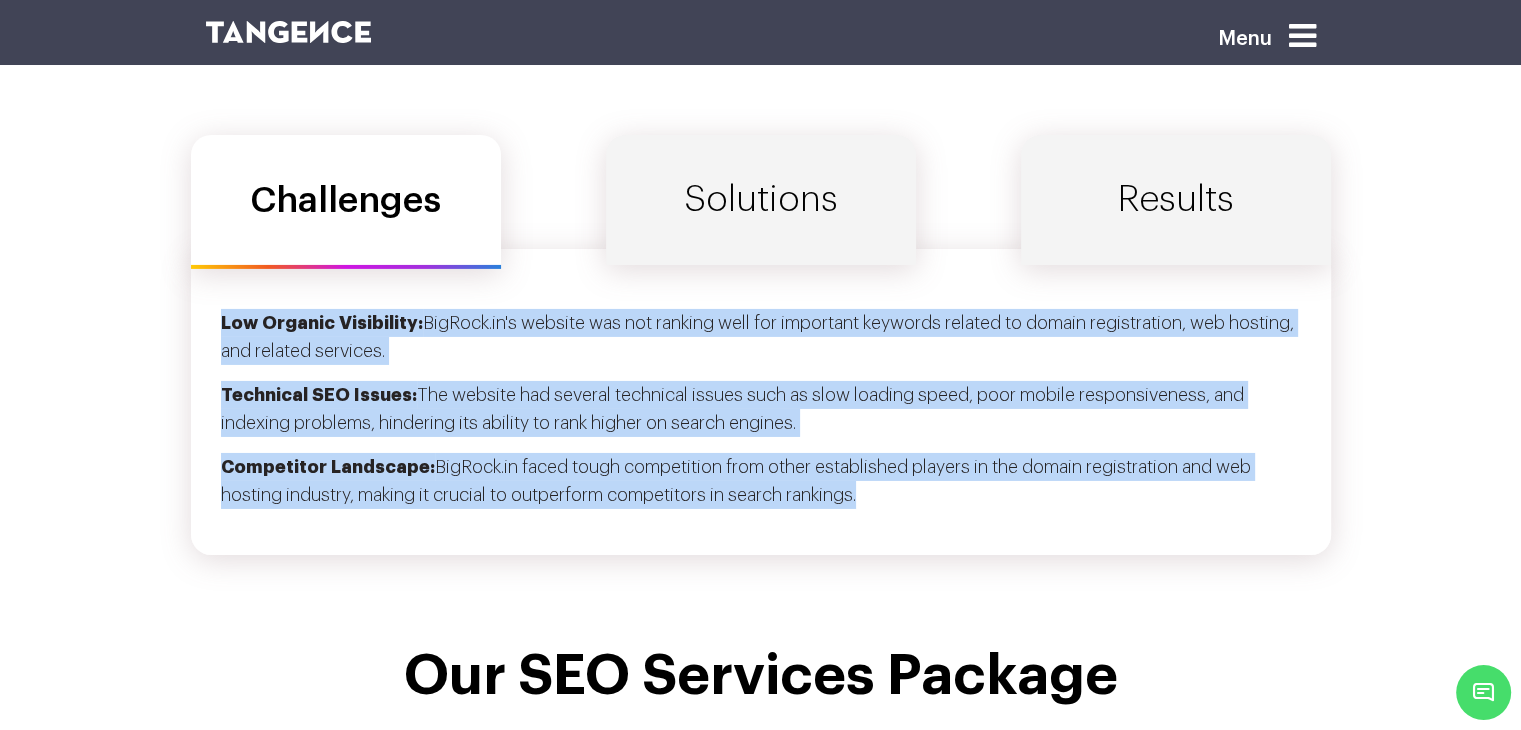 drag, startPoint x: 872, startPoint y: 510, endPoint x: 204, endPoint y: 316, distance: 695.60046 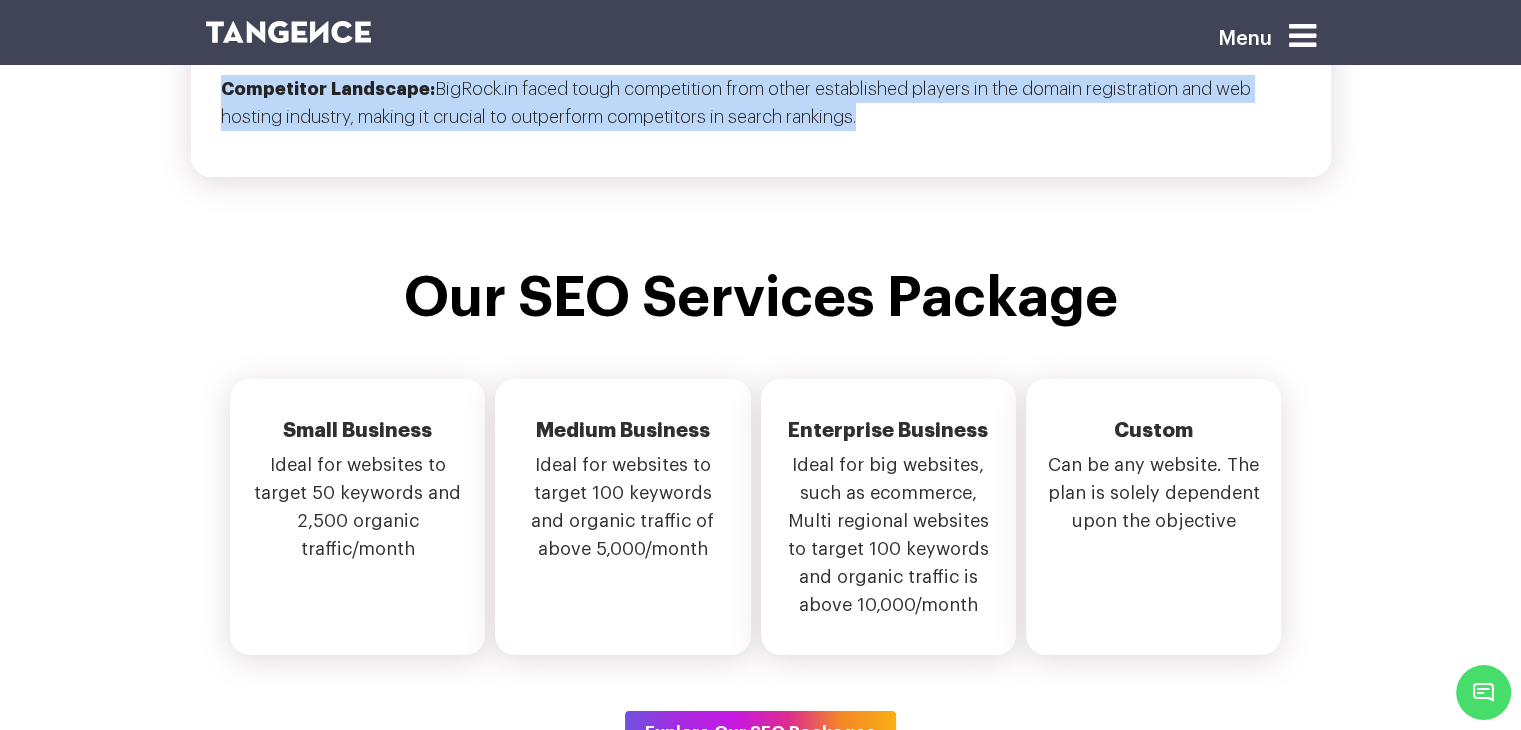scroll, scrollTop: 7100, scrollLeft: 0, axis: vertical 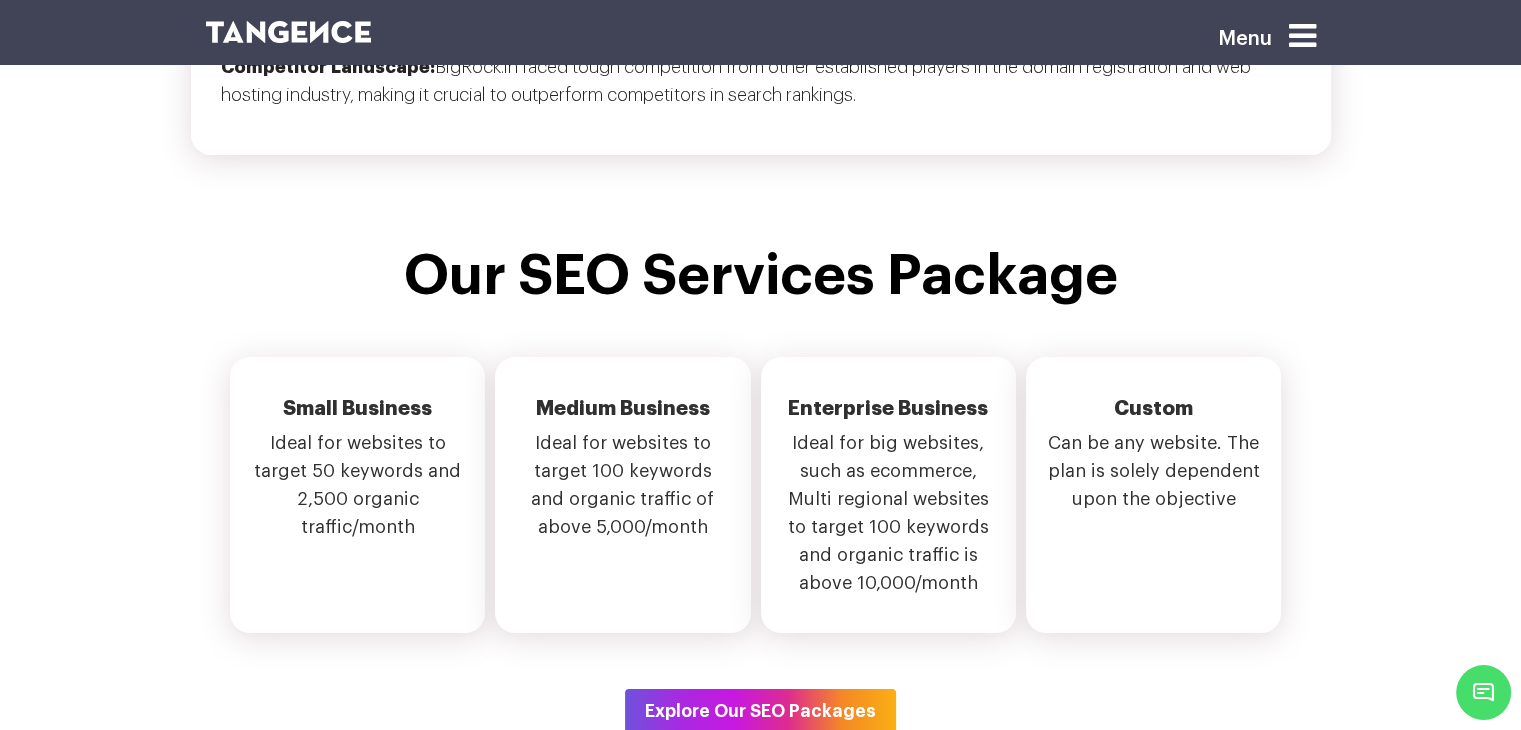 click on "Our SEO Services Package" at bounding box center [761, 276] 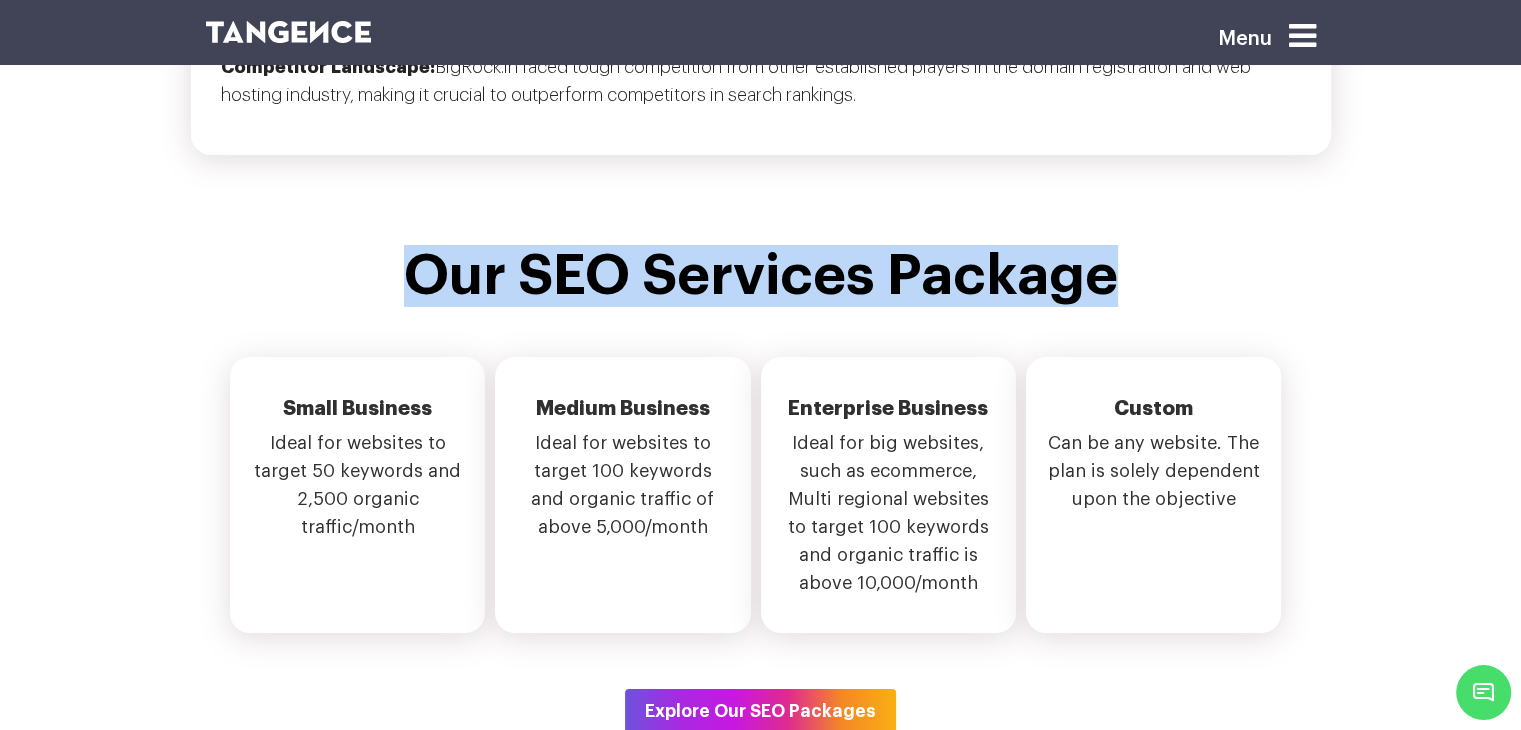 drag, startPoint x: 856, startPoint y: 299, endPoint x: 396, endPoint y: 300, distance: 460.0011 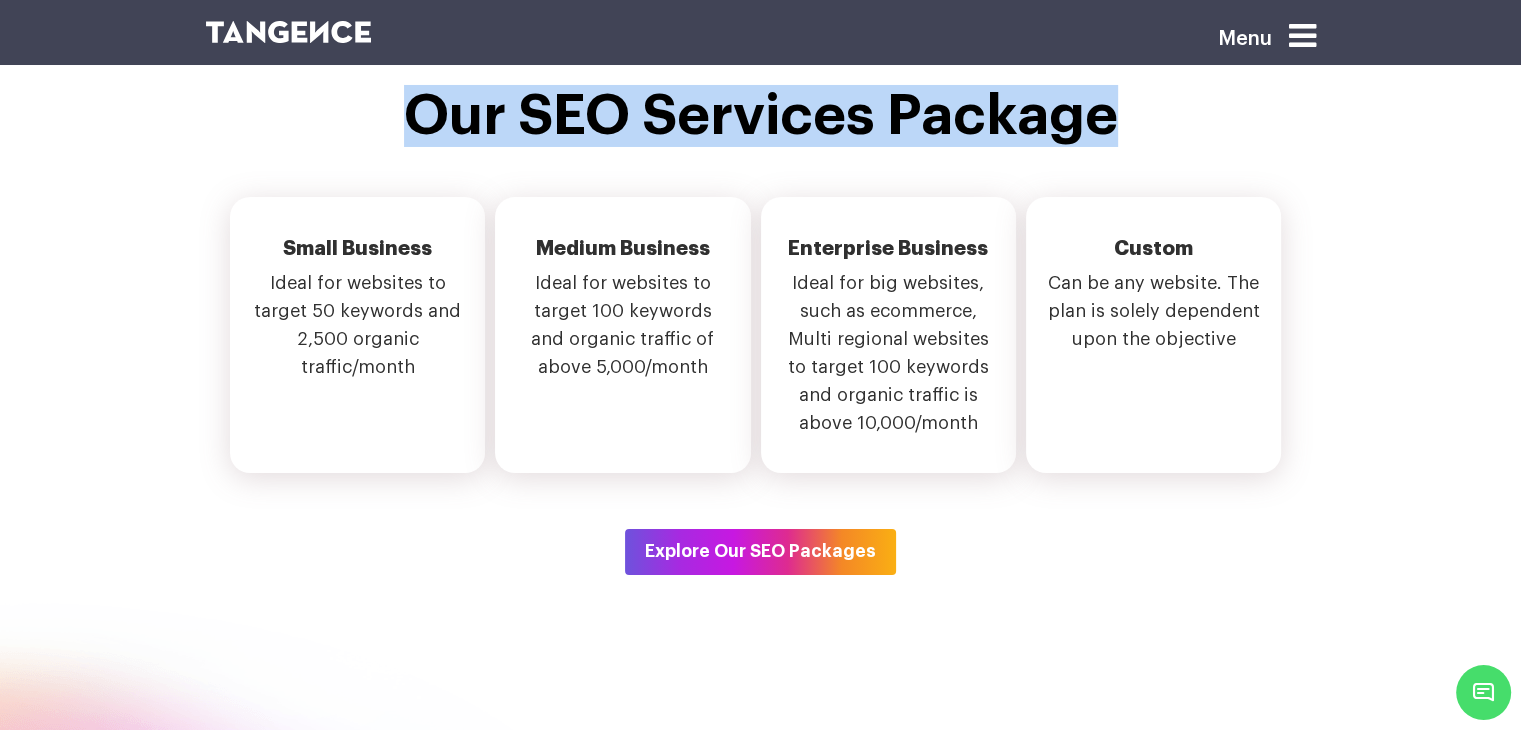 scroll, scrollTop: 7300, scrollLeft: 0, axis: vertical 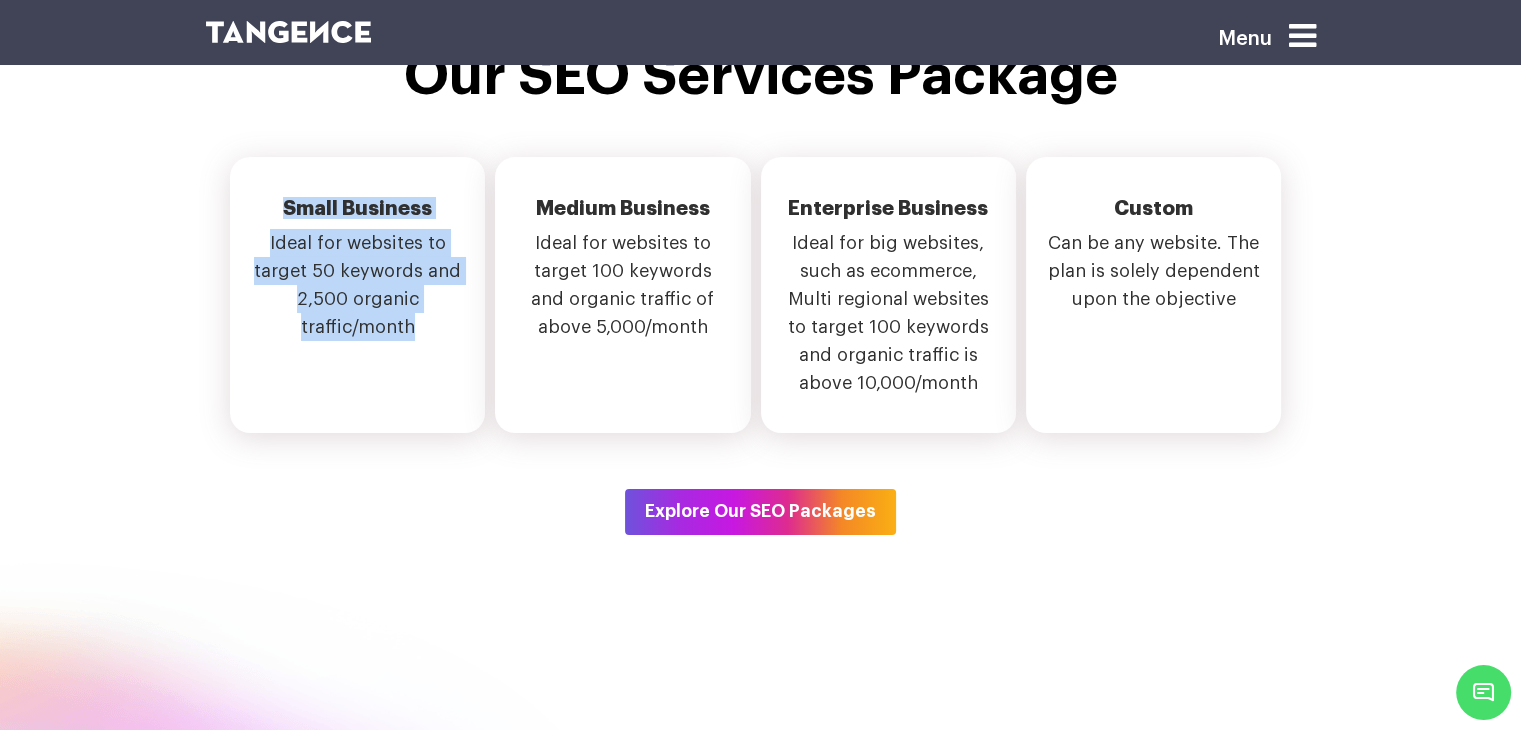 drag, startPoint x: 278, startPoint y: 219, endPoint x: 420, endPoint y: 344, distance: 189.17981 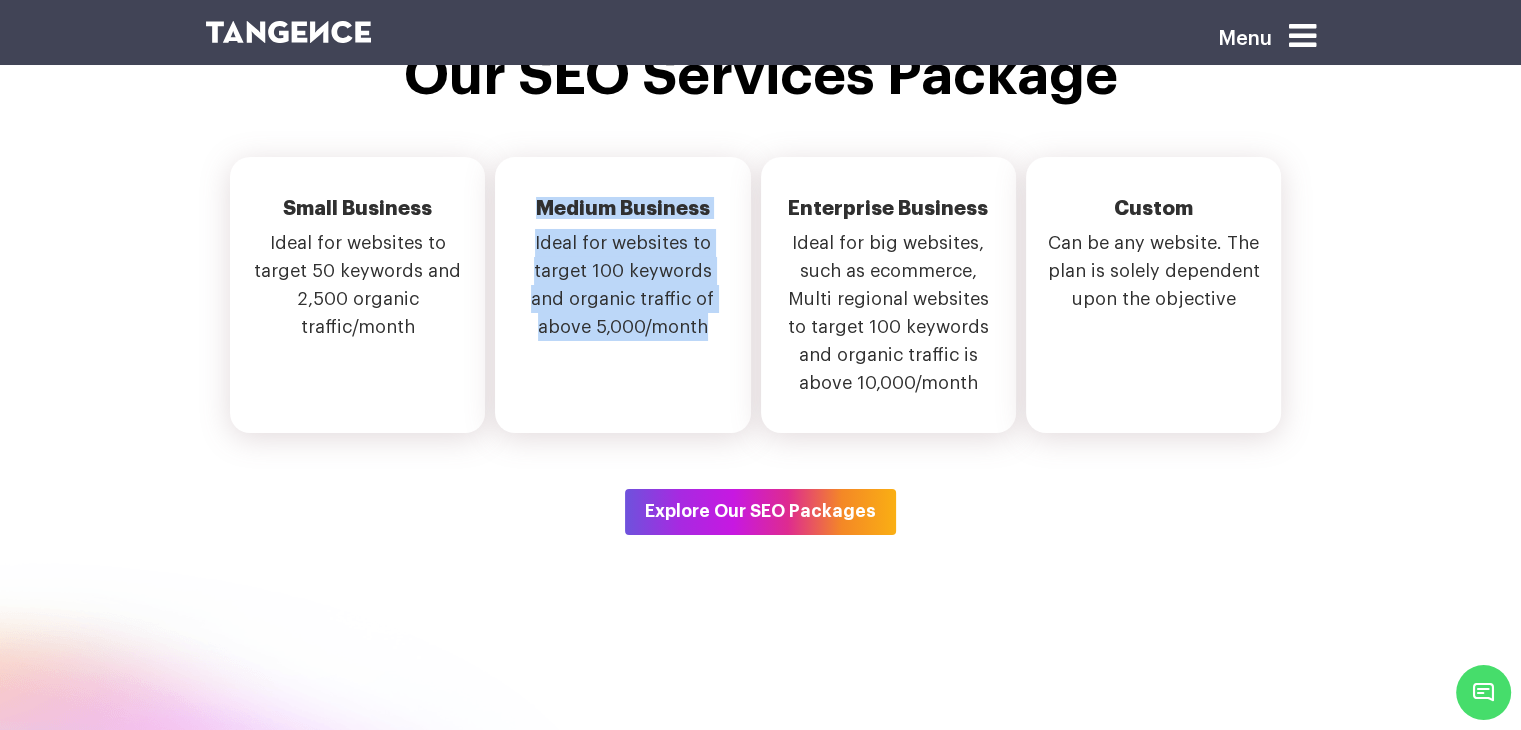 drag, startPoint x: 533, startPoint y: 220, endPoint x: 680, endPoint y: 358, distance: 201.62589 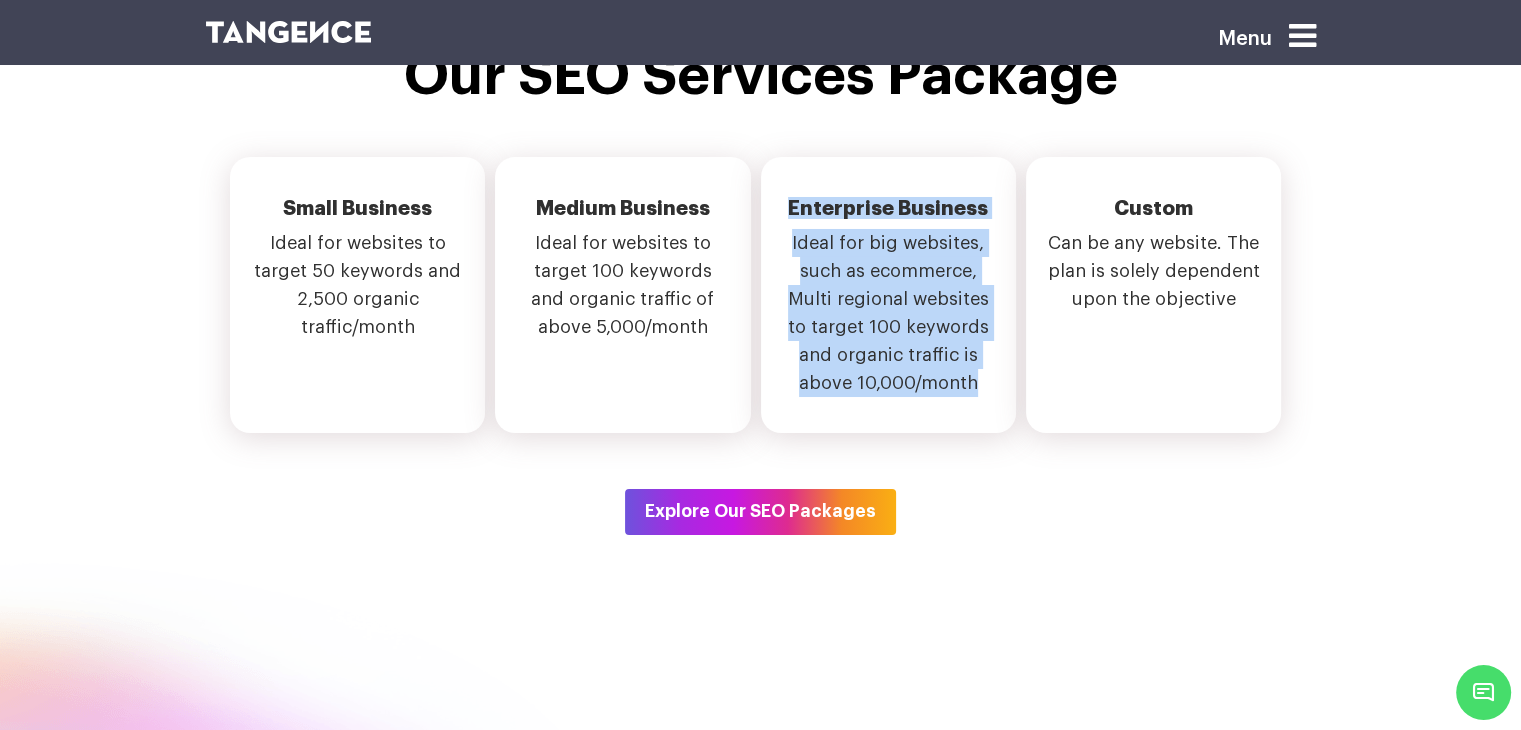 drag, startPoint x: 786, startPoint y: 209, endPoint x: 1081, endPoint y: 324, distance: 316.6228 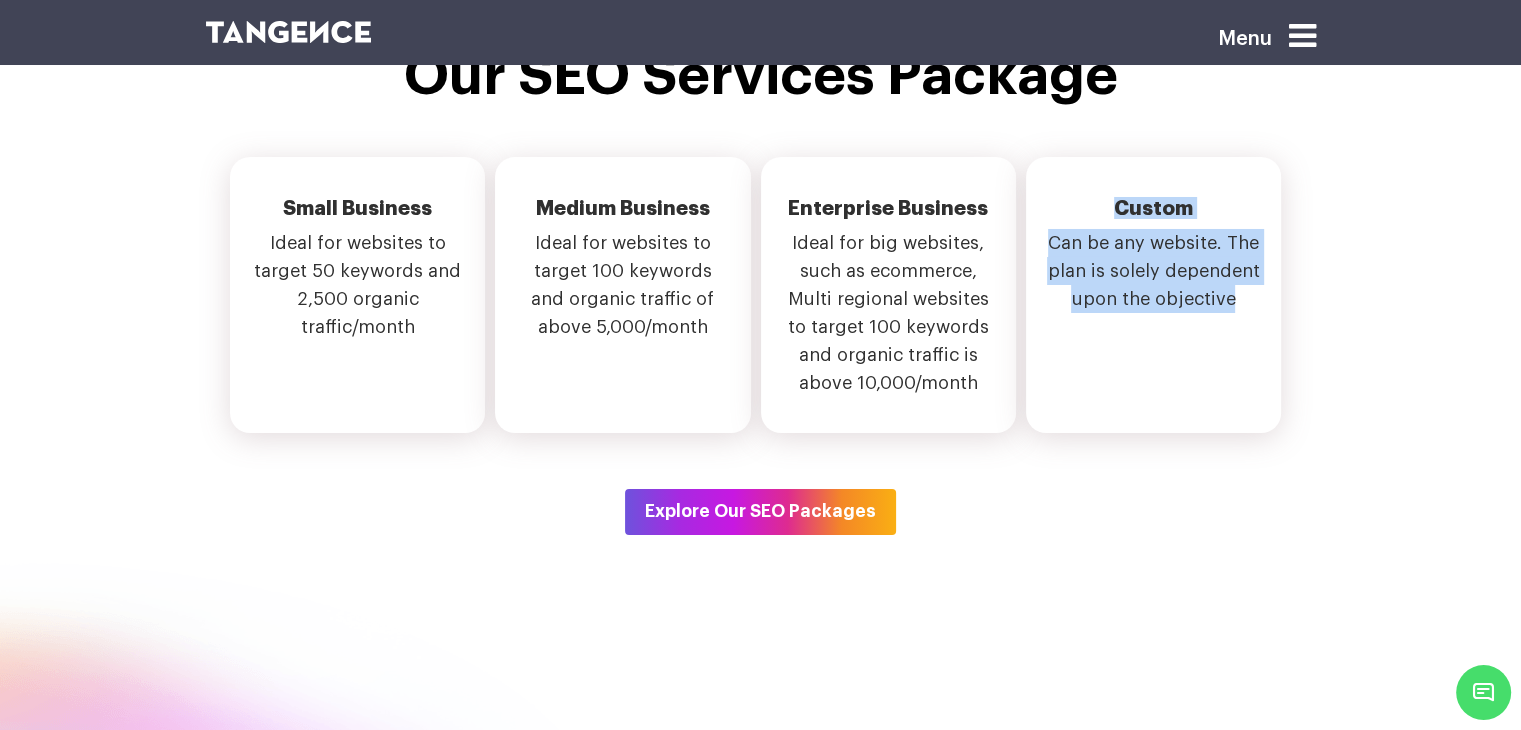 drag, startPoint x: 1113, startPoint y: 223, endPoint x: 1239, endPoint y: 315, distance: 156.01282 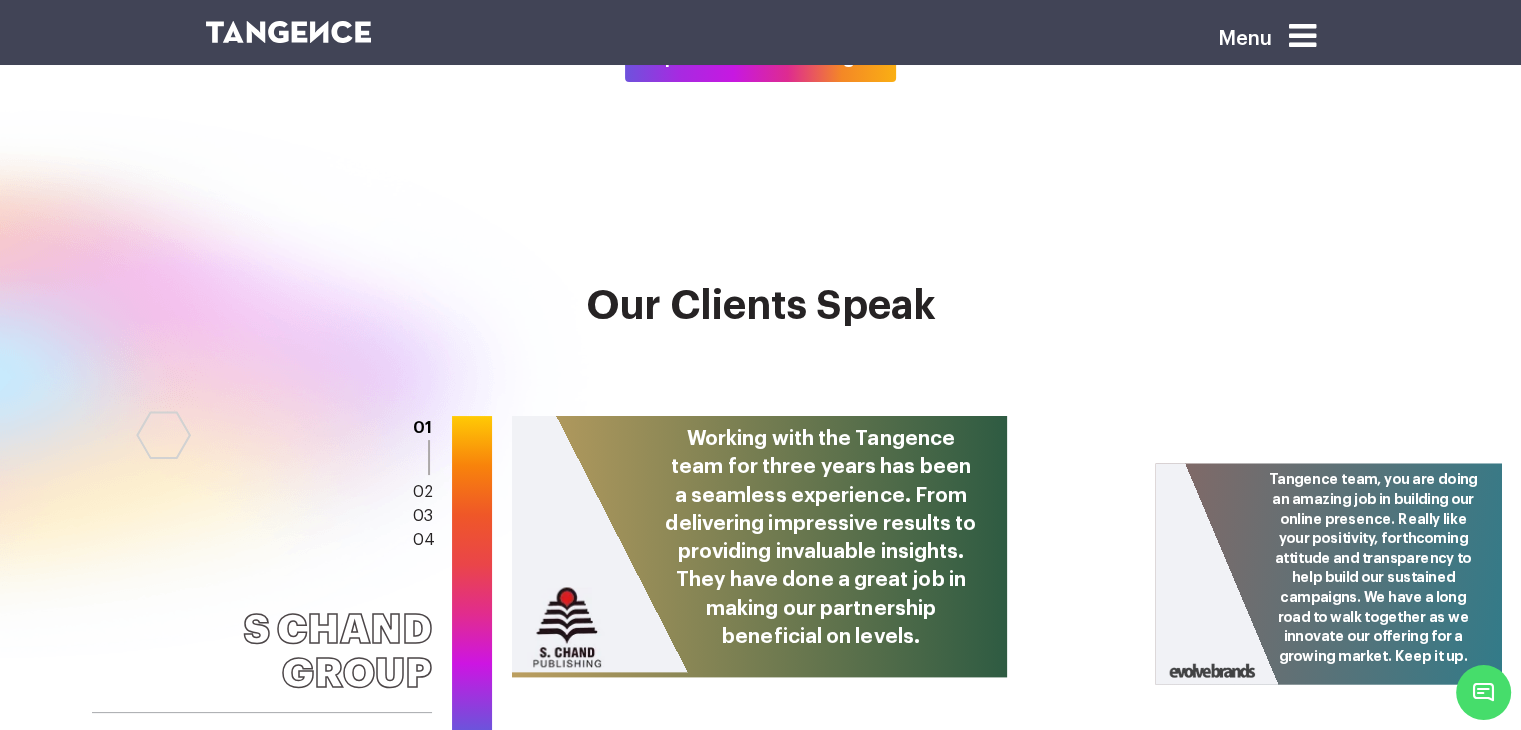 scroll, scrollTop: 7800, scrollLeft: 0, axis: vertical 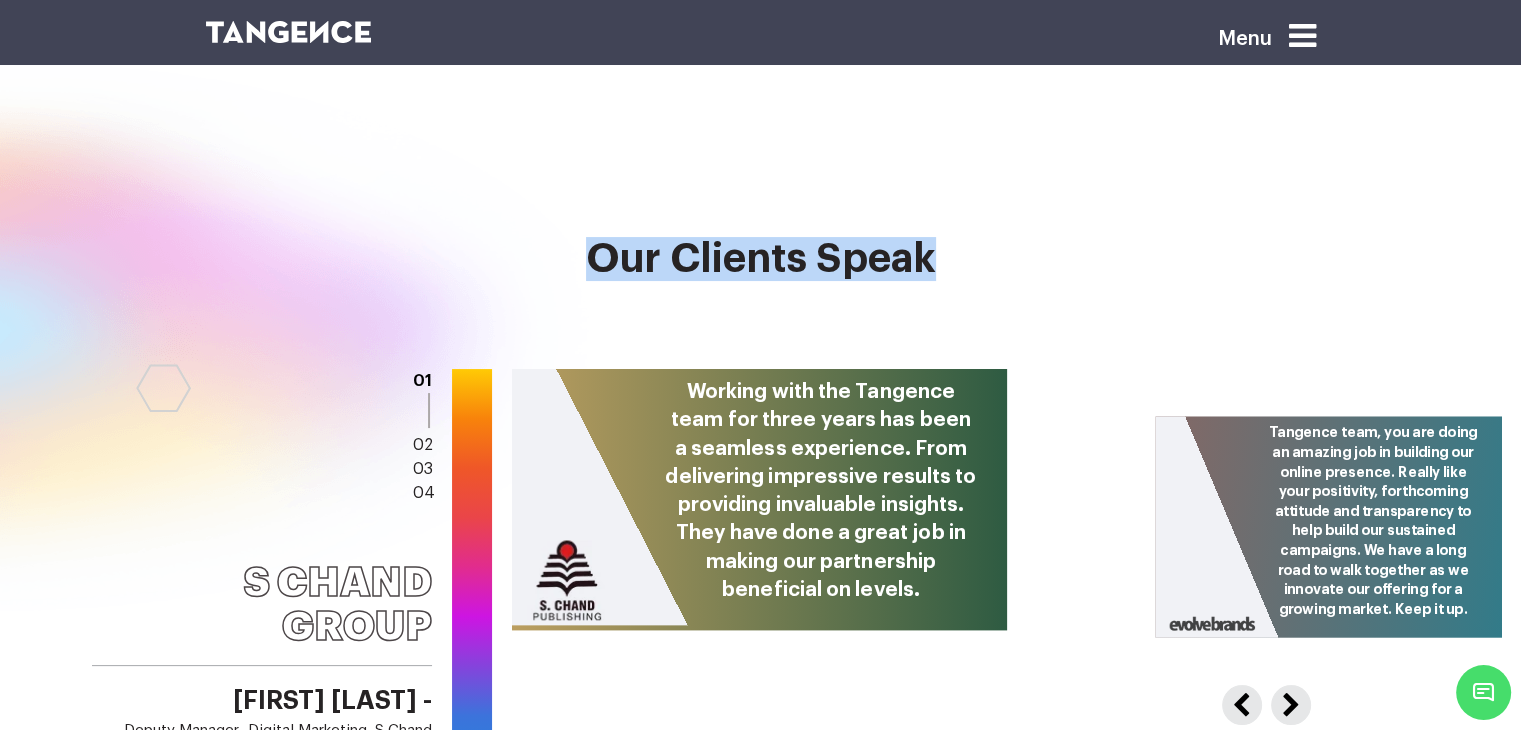 drag, startPoint x: 589, startPoint y: 269, endPoint x: 1018, endPoint y: 297, distance: 429.91278 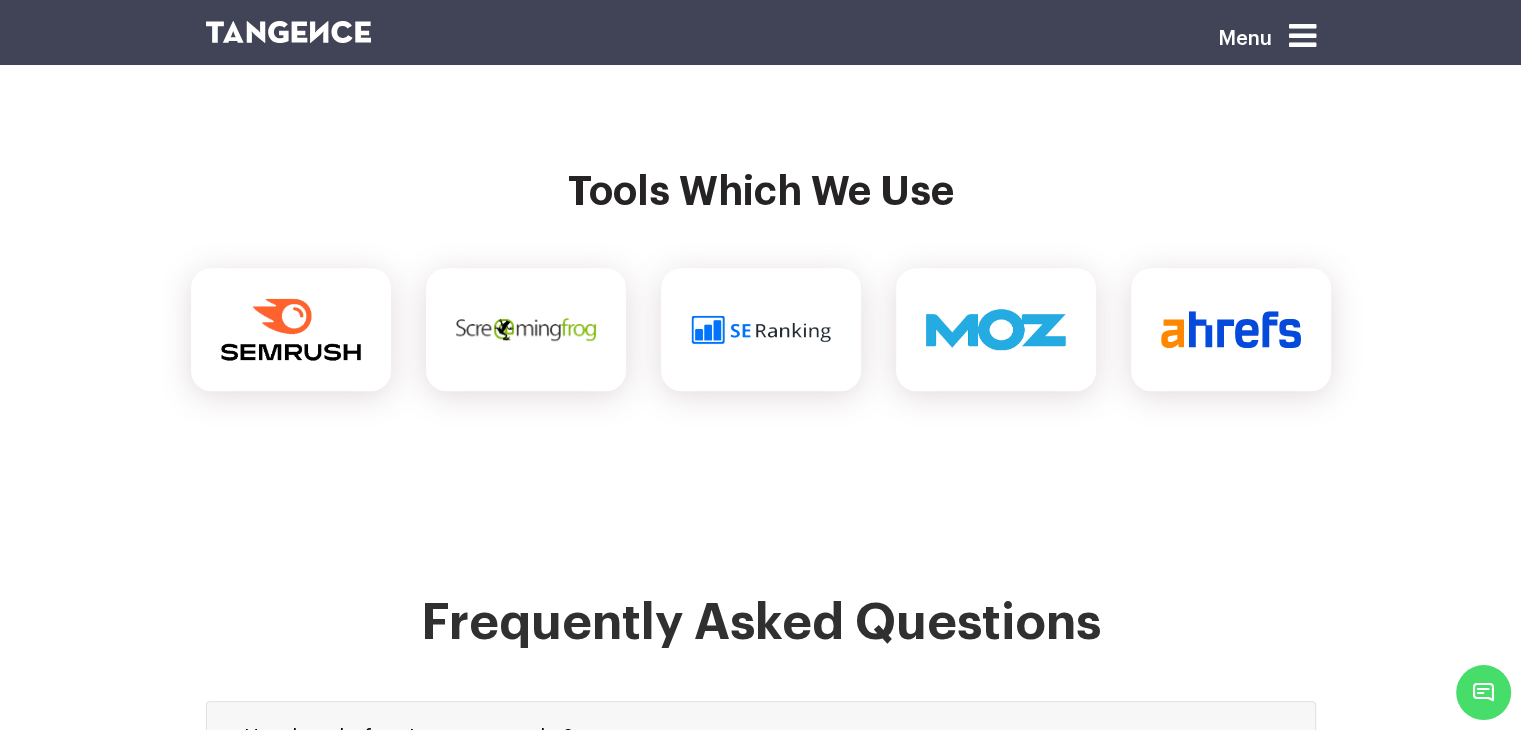 scroll, scrollTop: 8600, scrollLeft: 0, axis: vertical 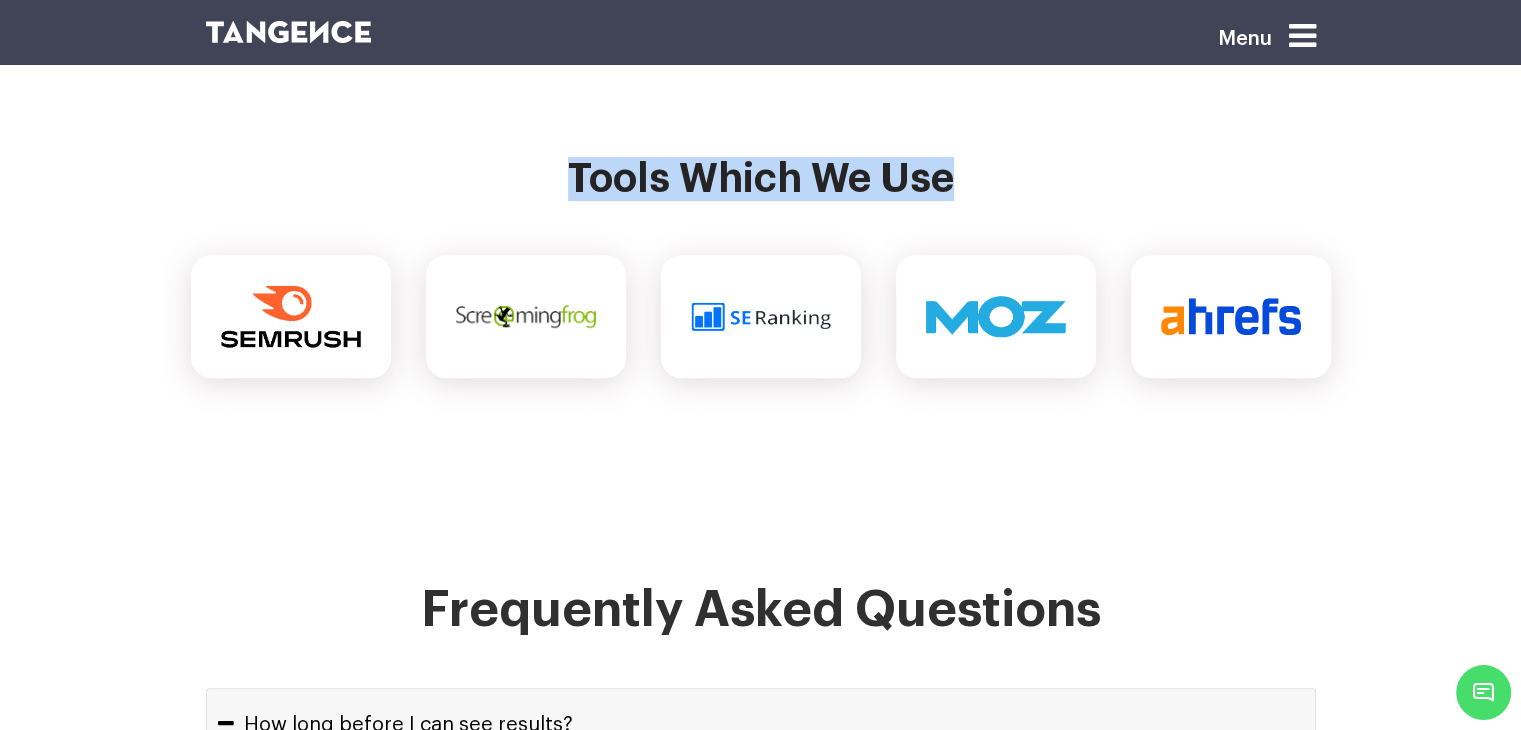 drag, startPoint x: 562, startPoint y: 183, endPoint x: 1000, endPoint y: 219, distance: 439.47696 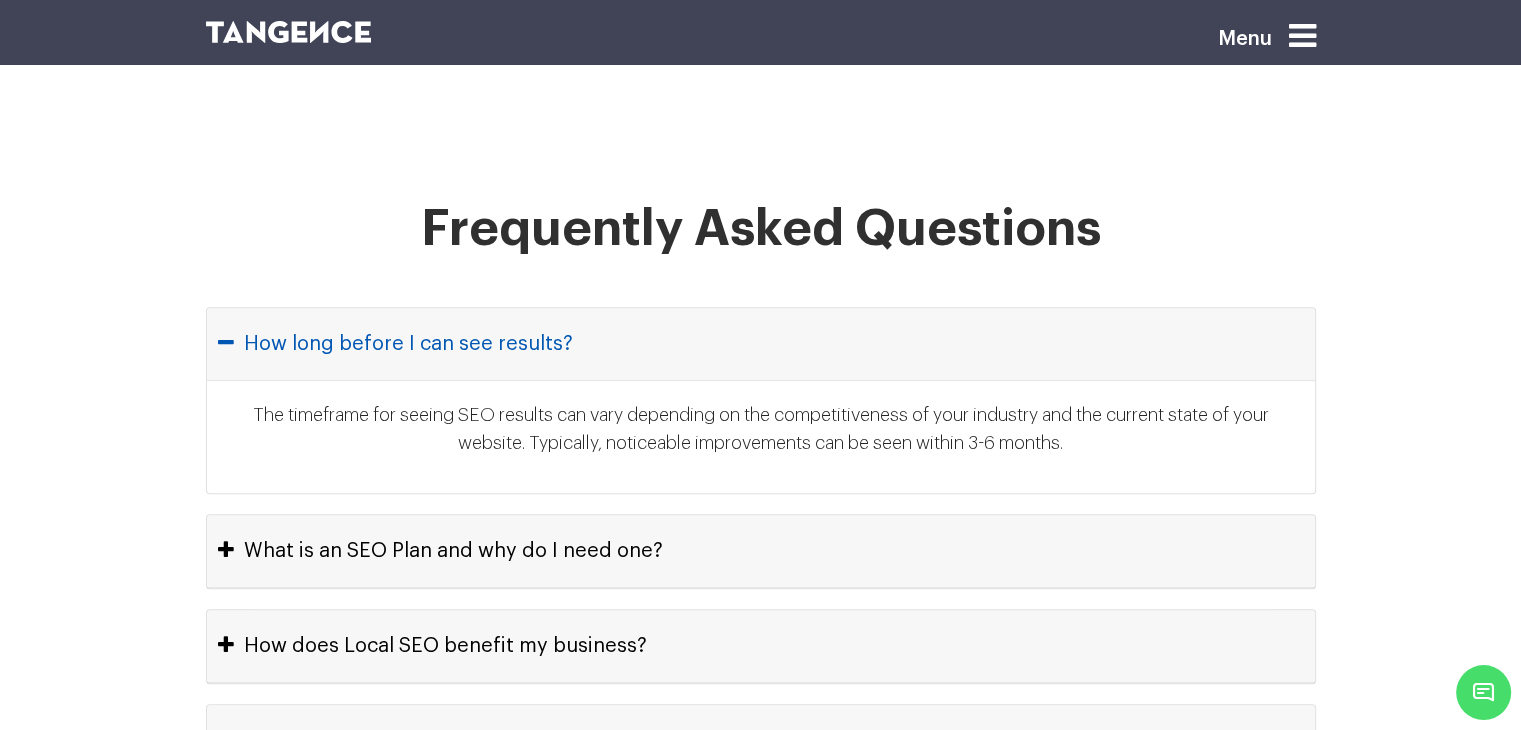 scroll, scrollTop: 9000, scrollLeft: 0, axis: vertical 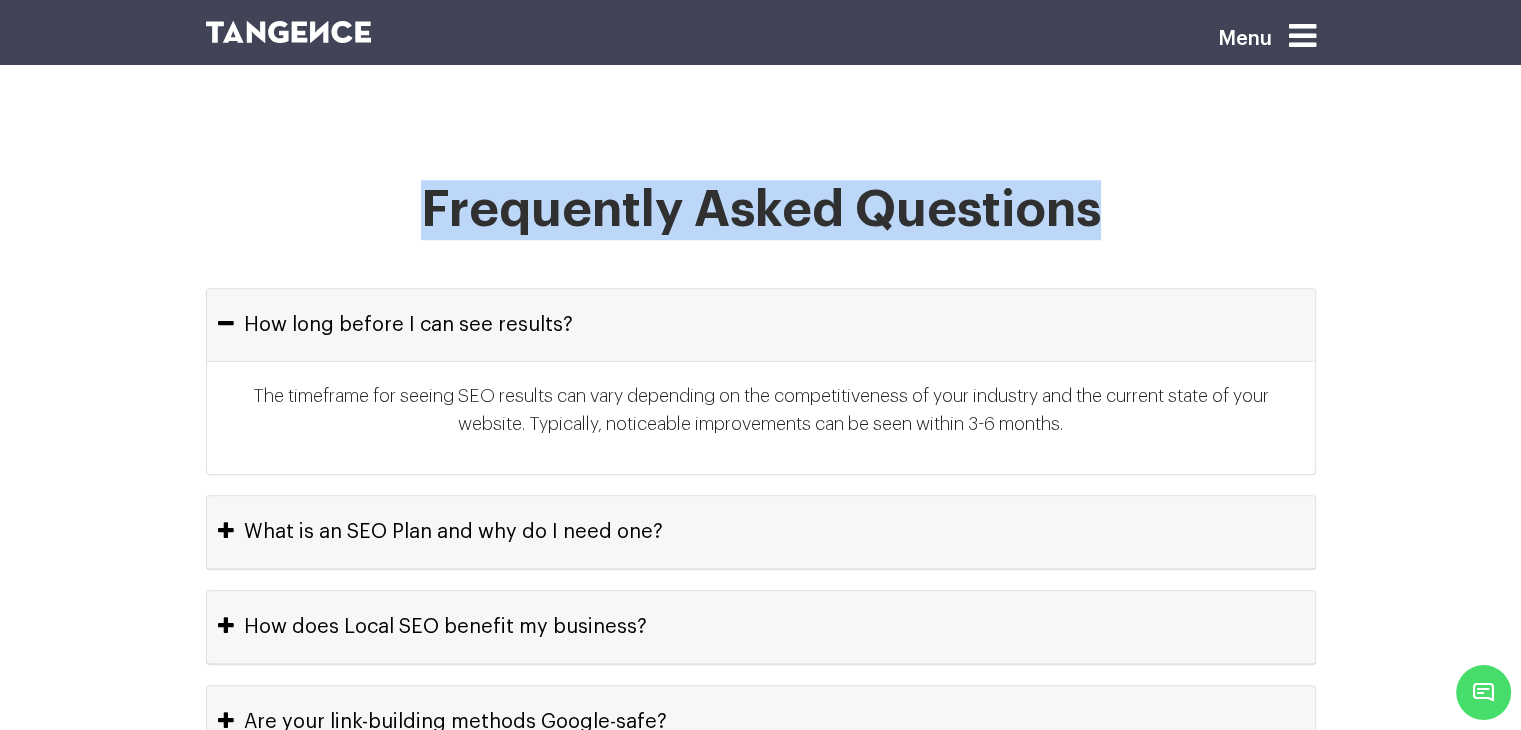 drag, startPoint x: 480, startPoint y: 224, endPoint x: 1127, endPoint y: 258, distance: 647.89276 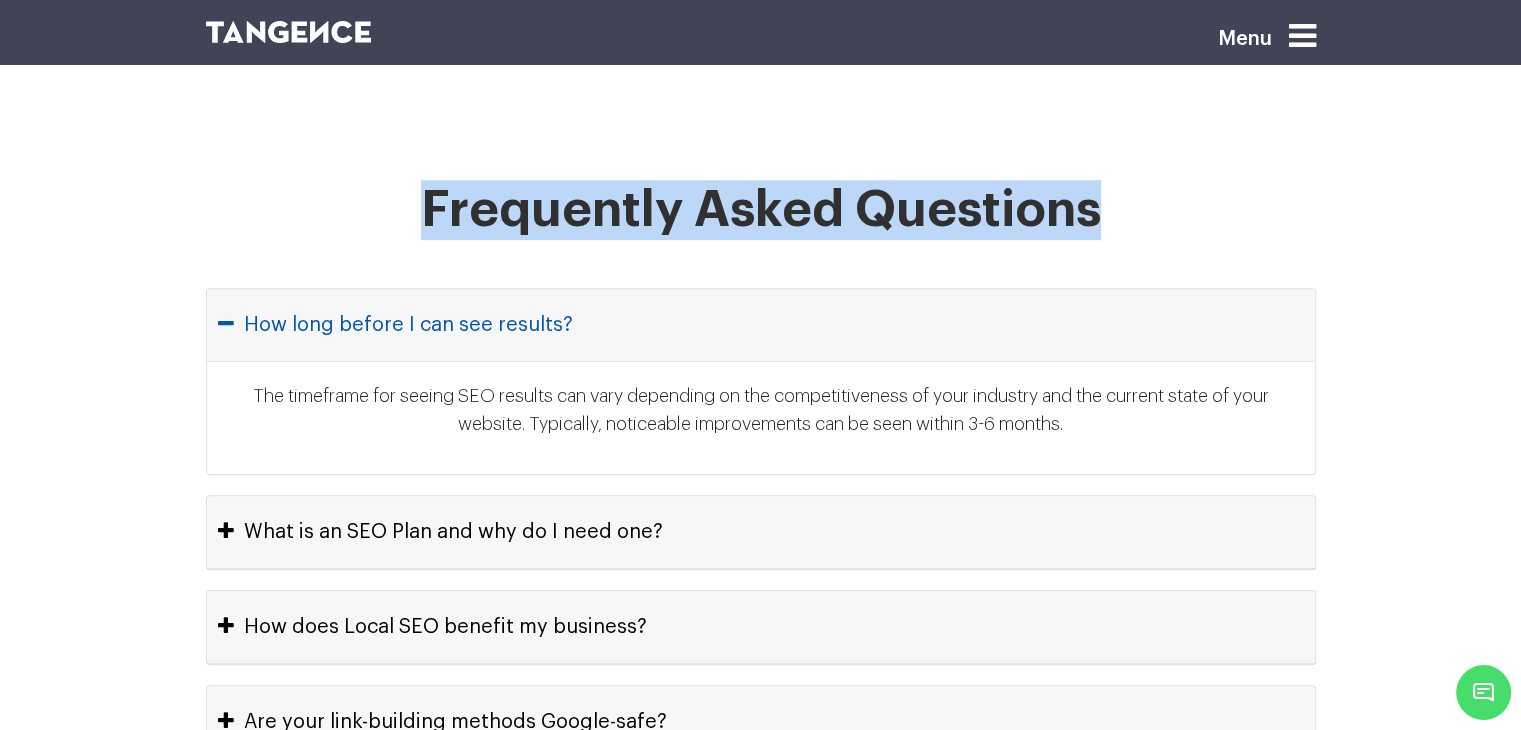 click on "How long before I can see results?" at bounding box center [761, 325] 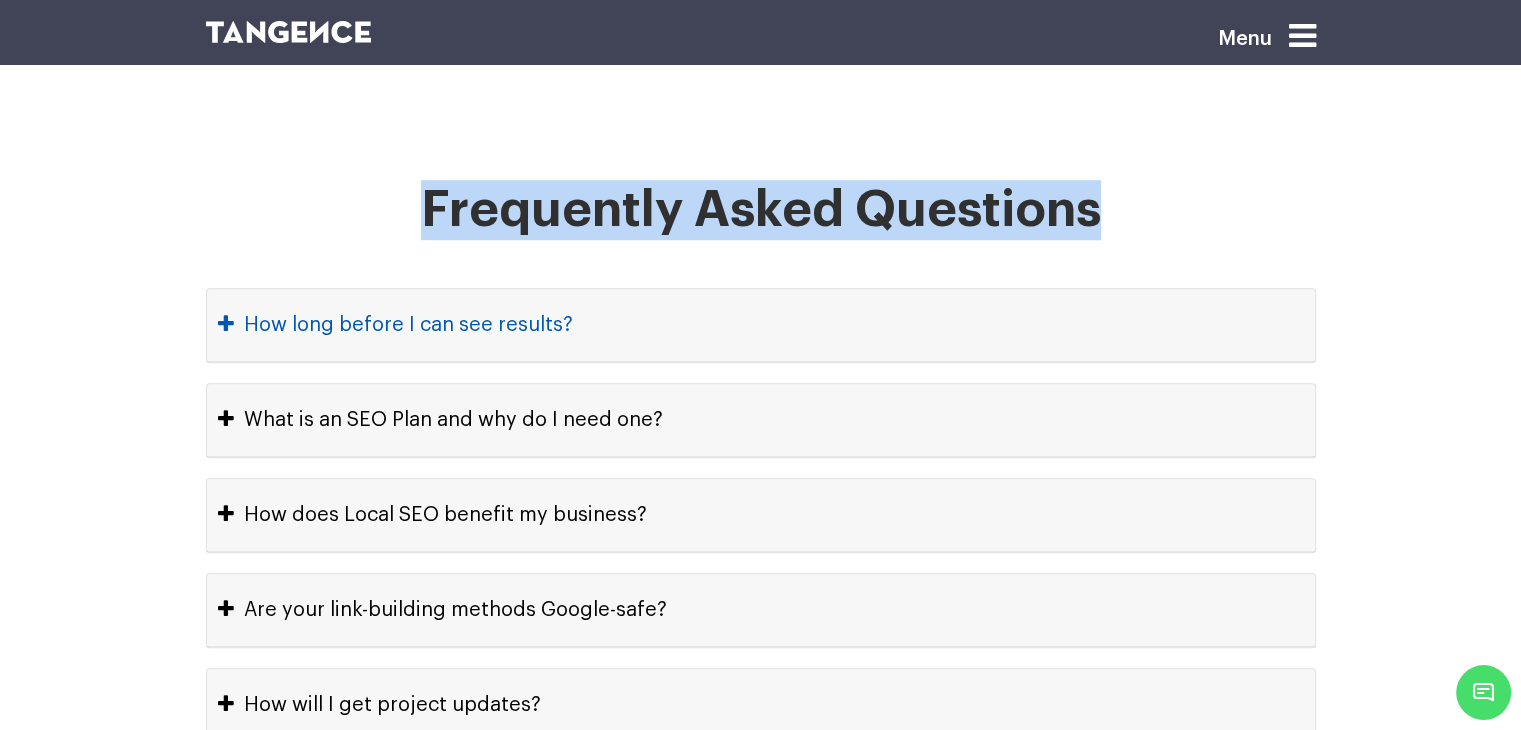 click on "How long before I can see results?" at bounding box center (761, 325) 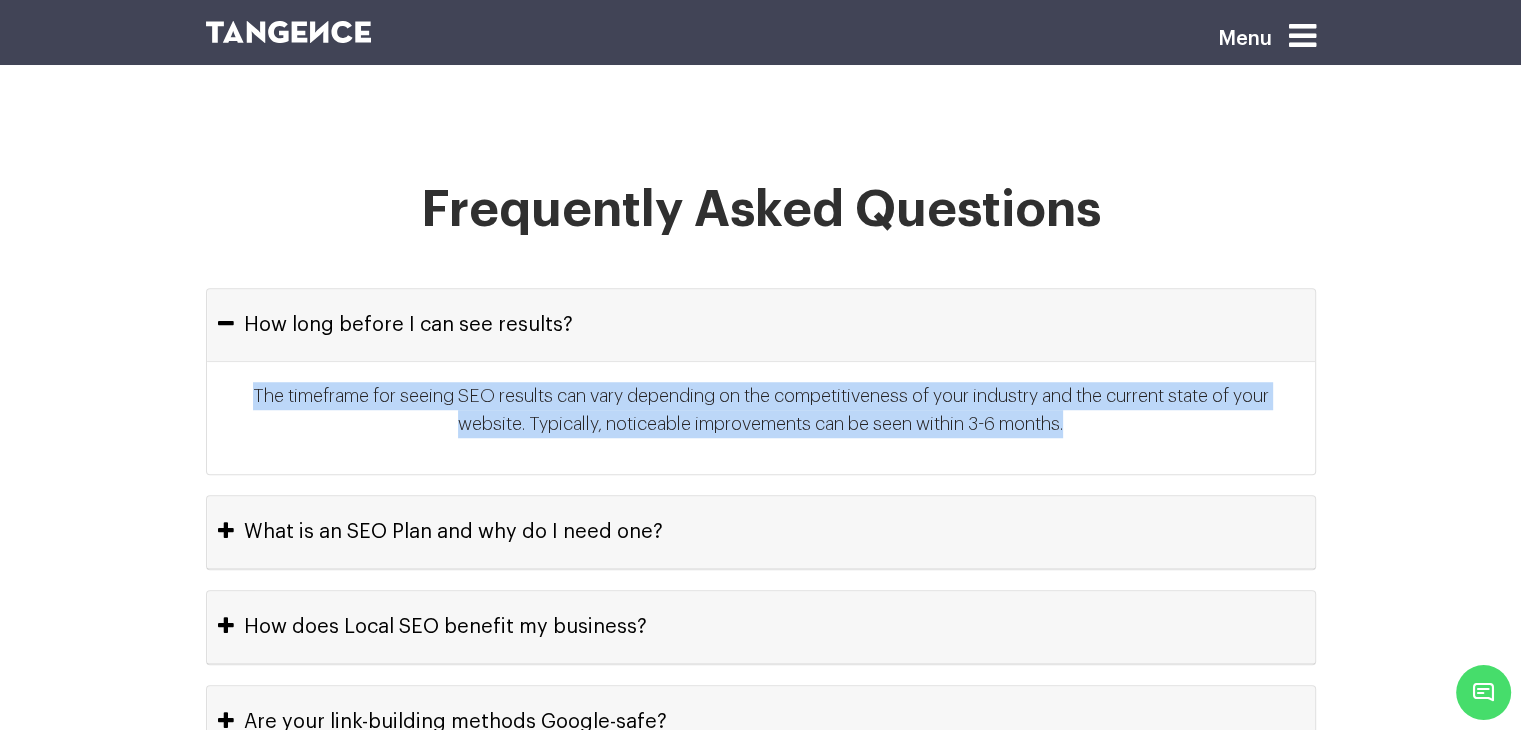 drag, startPoint x: 1058, startPoint y: 438, endPoint x: 244, endPoint y: 398, distance: 814.98224 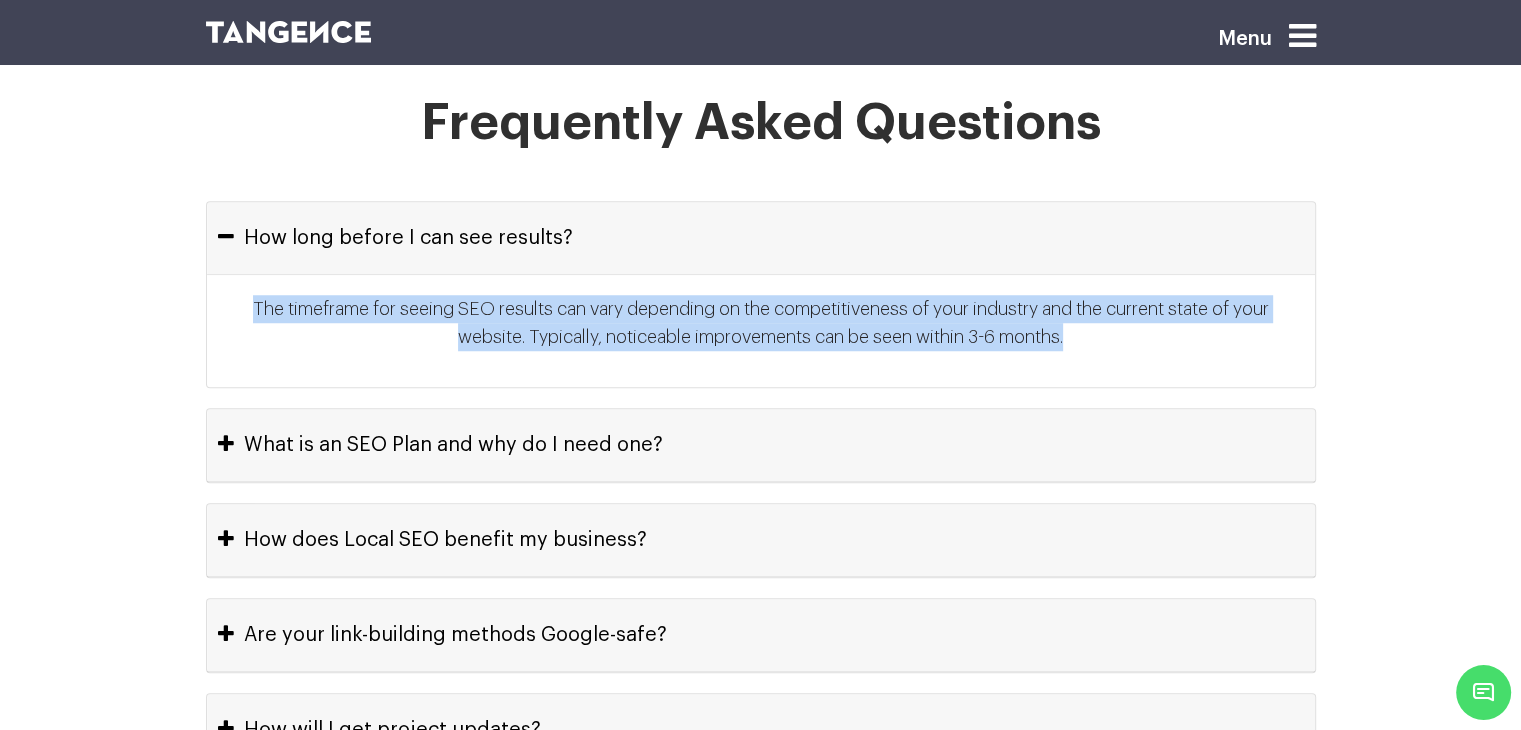 scroll, scrollTop: 9200, scrollLeft: 0, axis: vertical 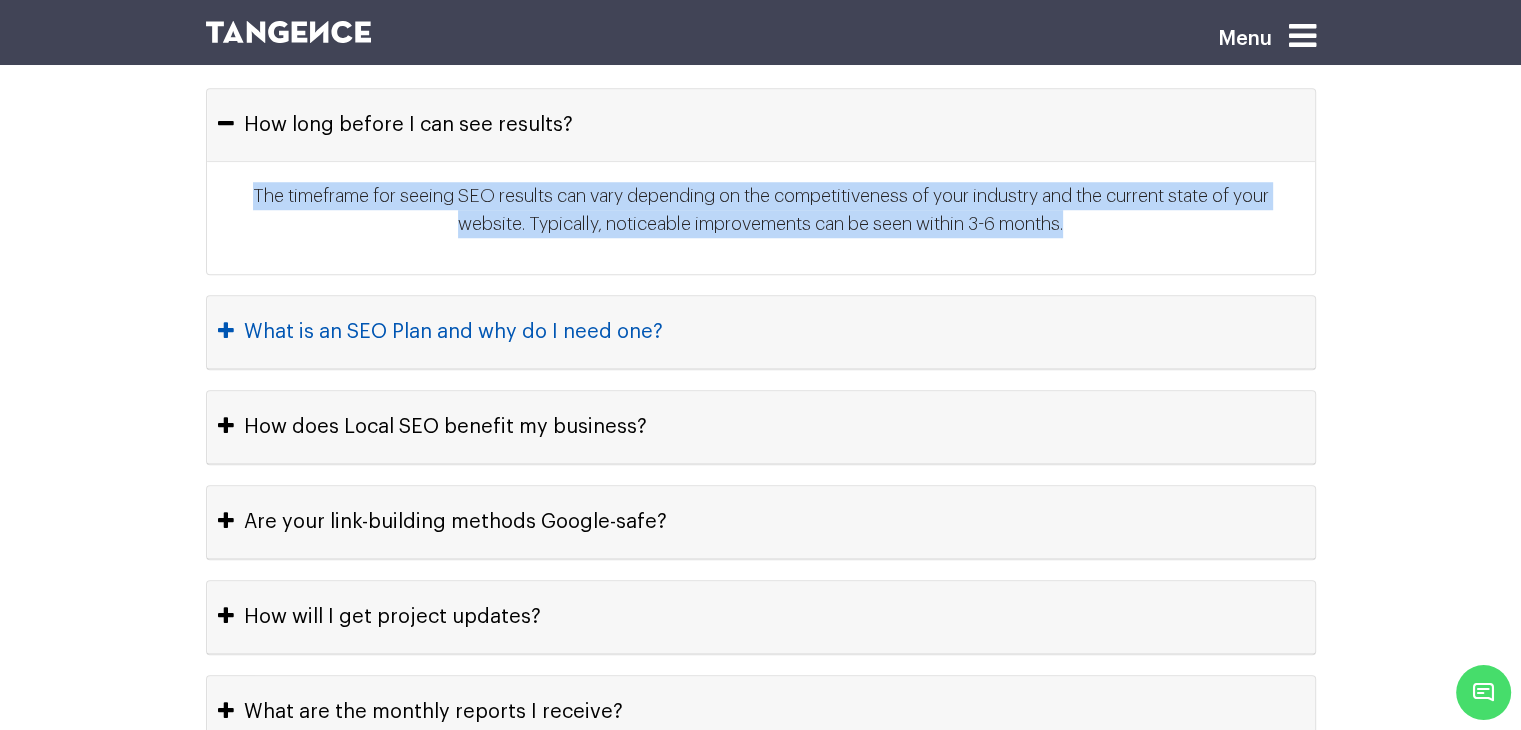 click on "What is an SEO Plan and why do I need one?" at bounding box center (761, 332) 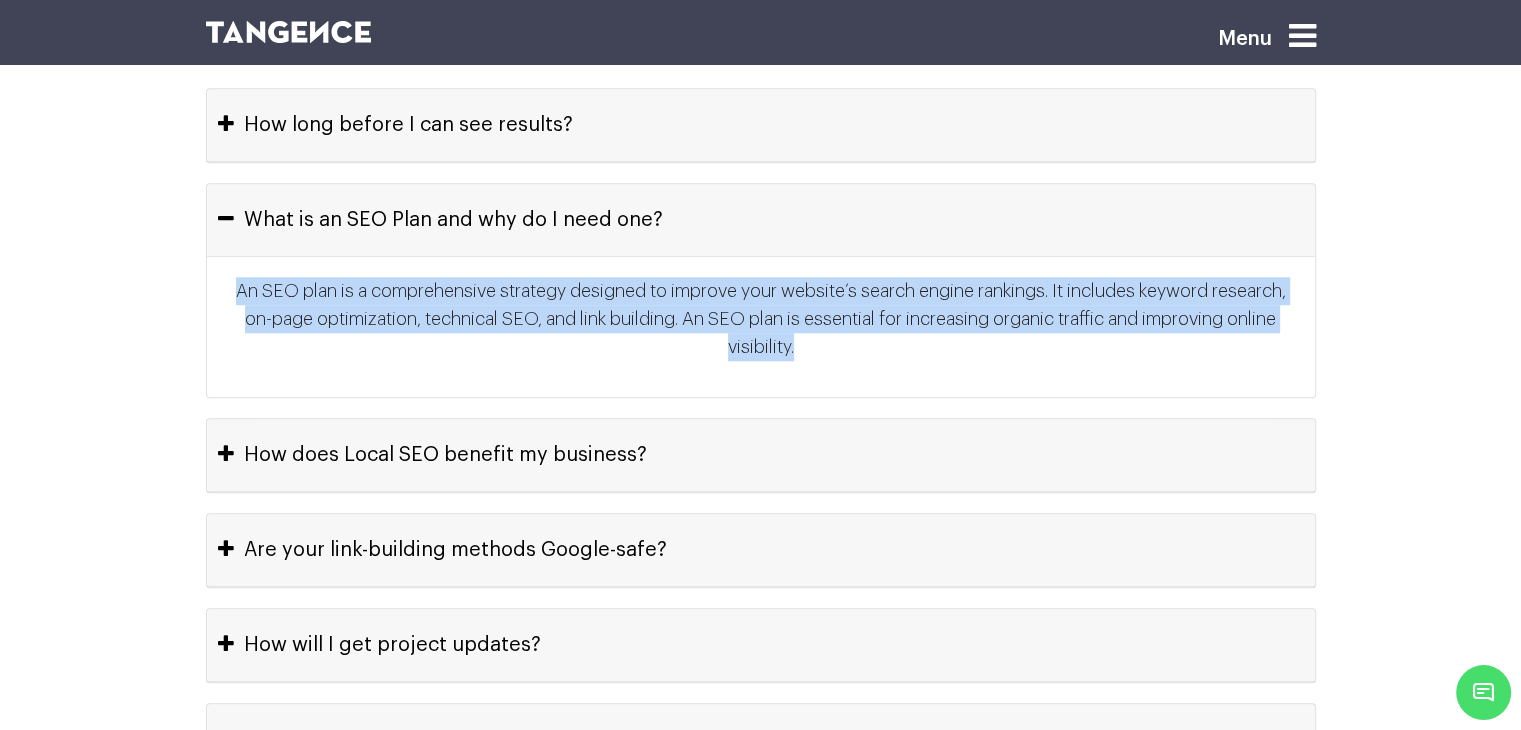 drag, startPoint x: 816, startPoint y: 361, endPoint x: 225, endPoint y: 309, distance: 593.28326 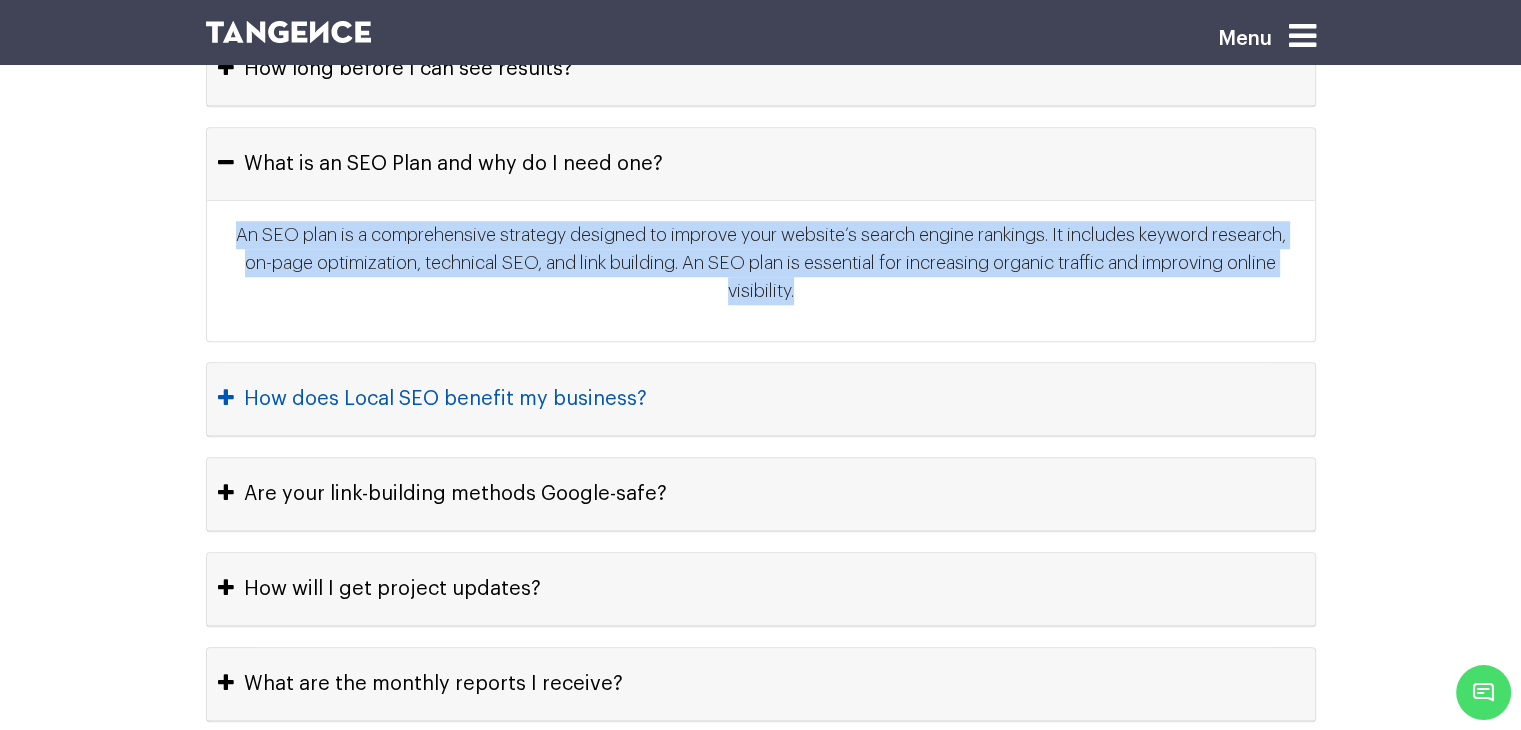 scroll, scrollTop: 9300, scrollLeft: 0, axis: vertical 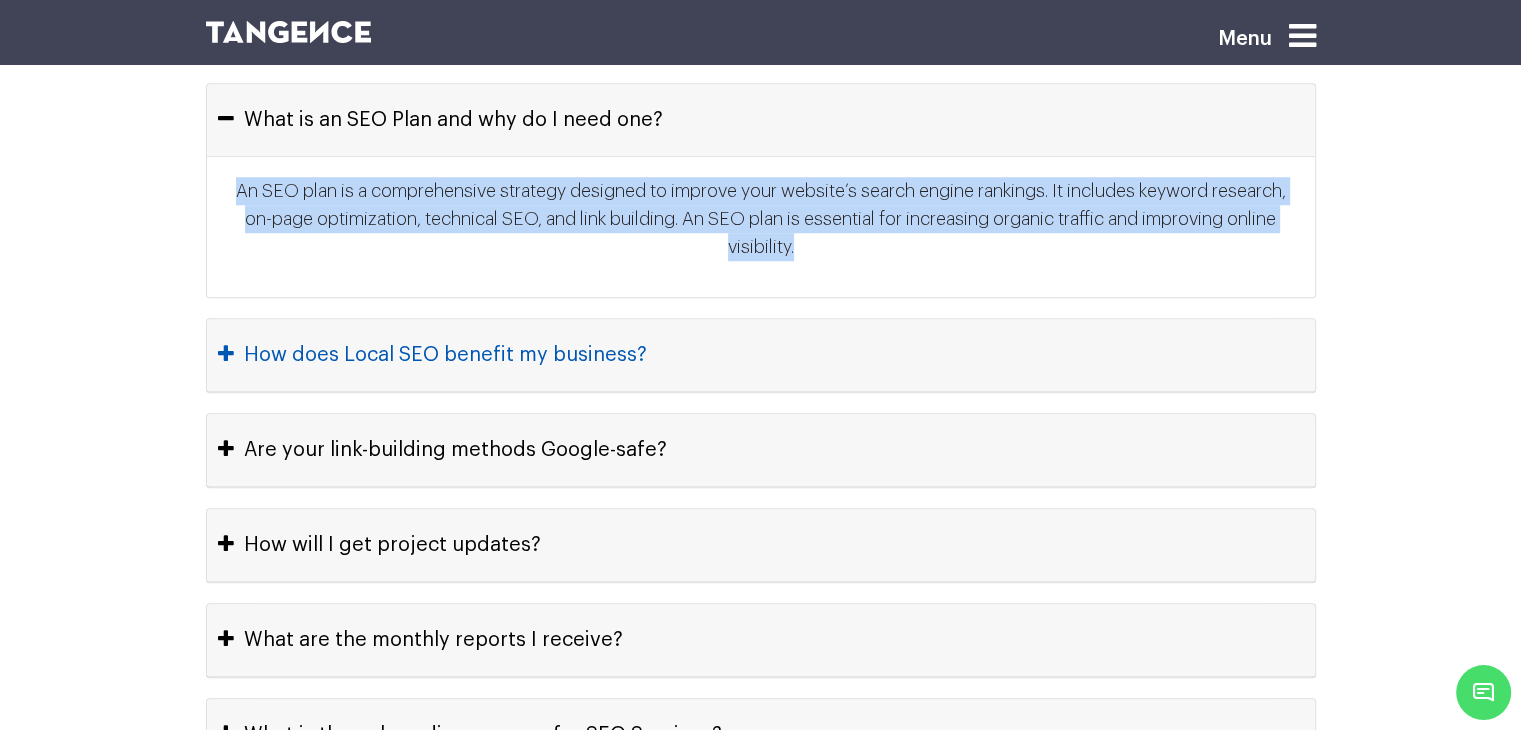 click on "How does Local SEO benefit my business?" at bounding box center (761, 355) 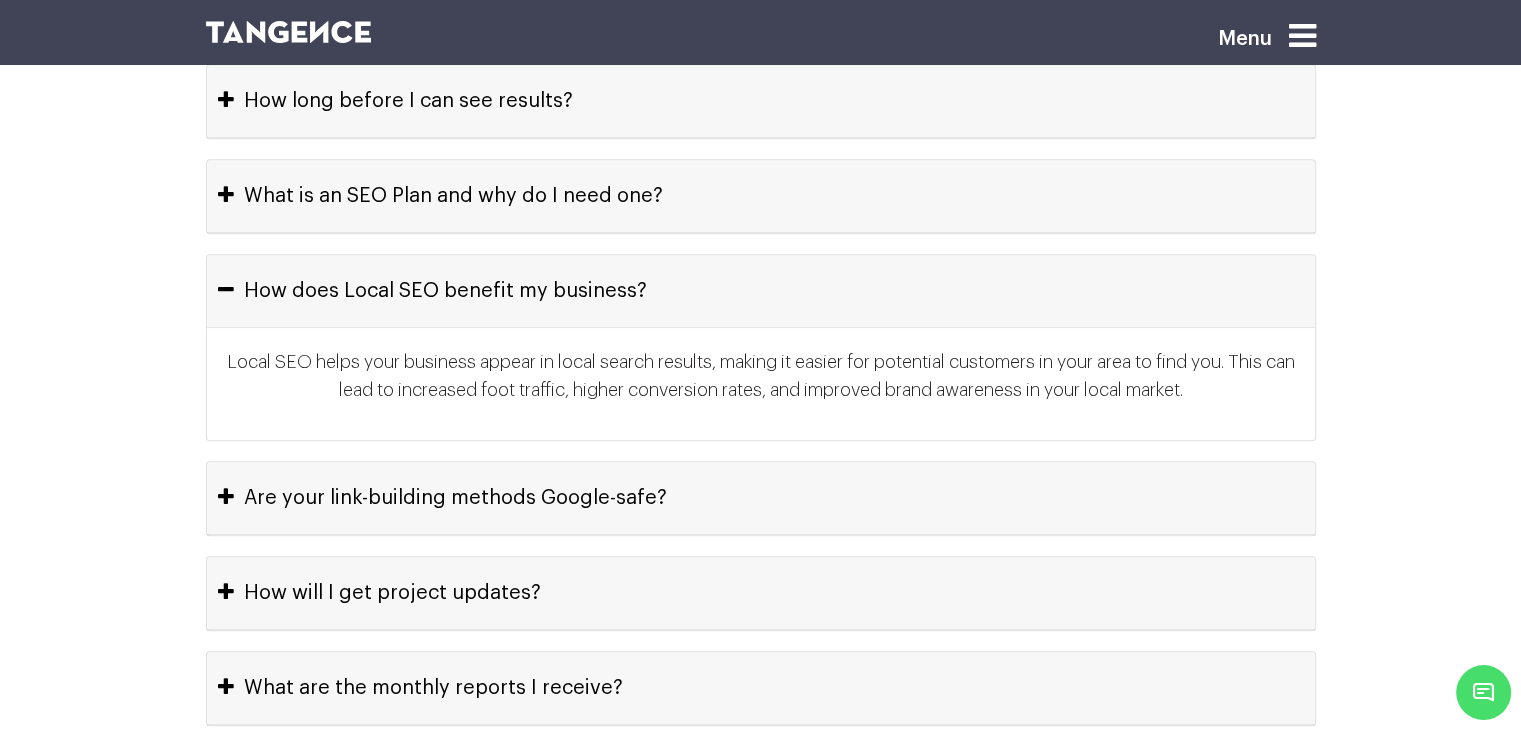 scroll, scrollTop: 9100, scrollLeft: 0, axis: vertical 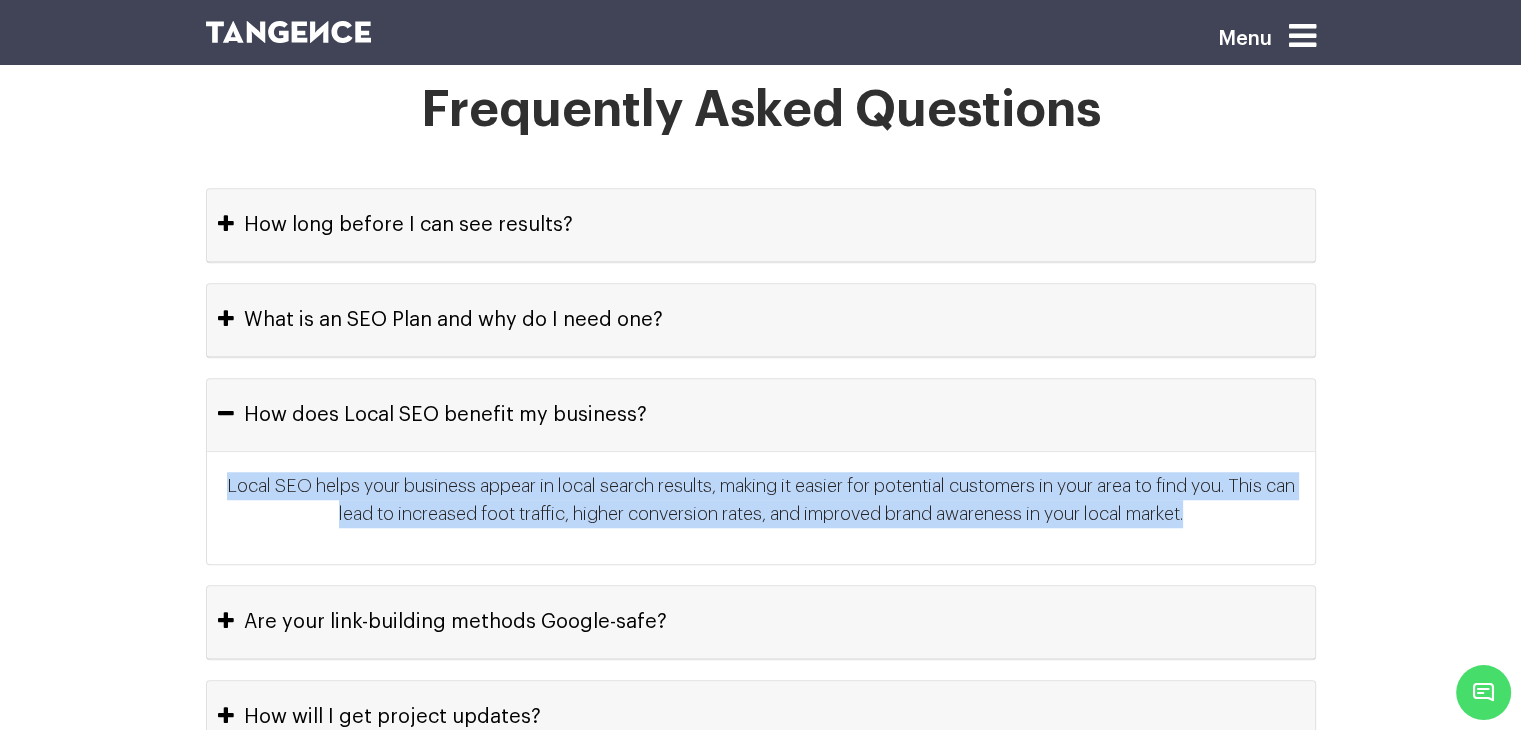 drag, startPoint x: 1210, startPoint y: 529, endPoint x: 216, endPoint y: 514, distance: 994.11316 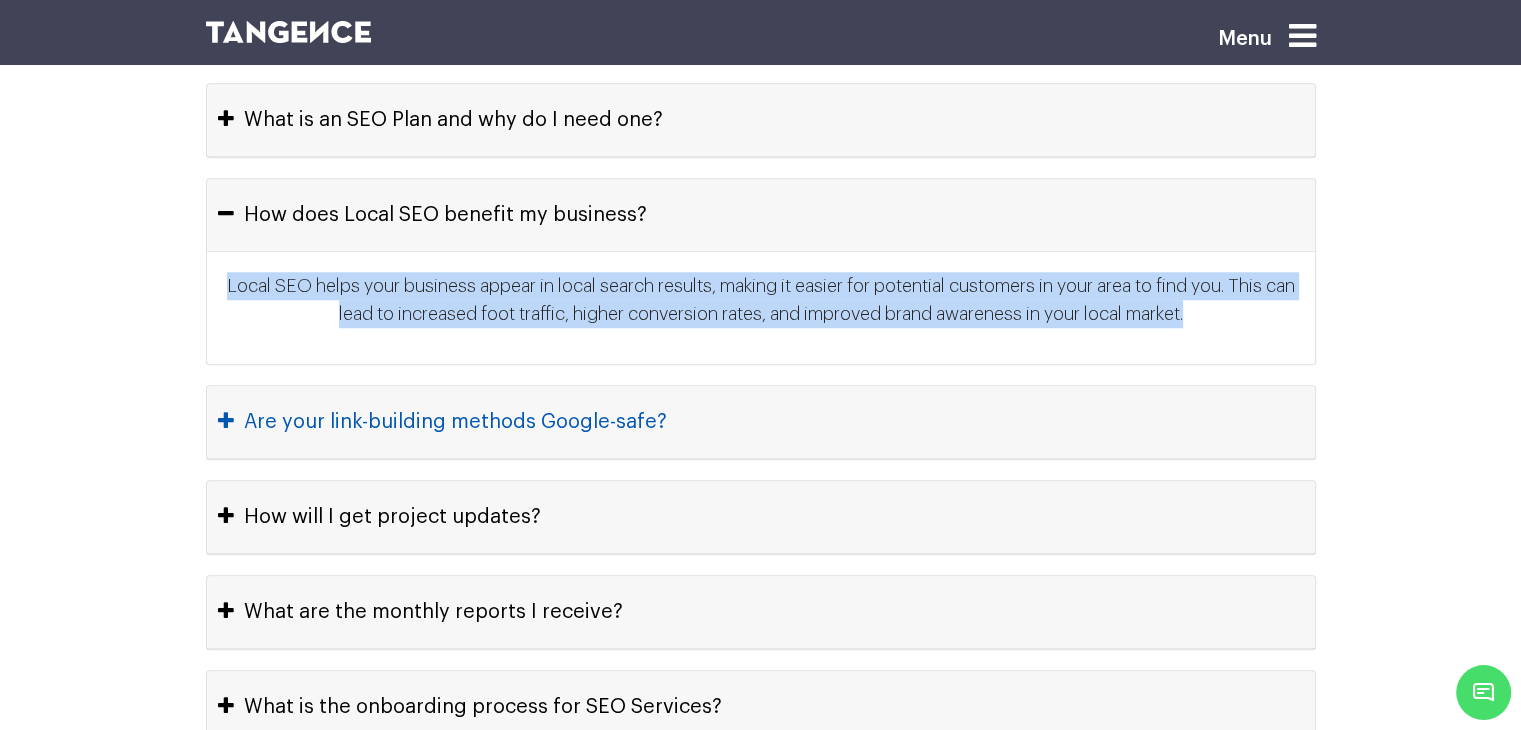 click on "Are your link-building methods Google-safe?" at bounding box center (761, 422) 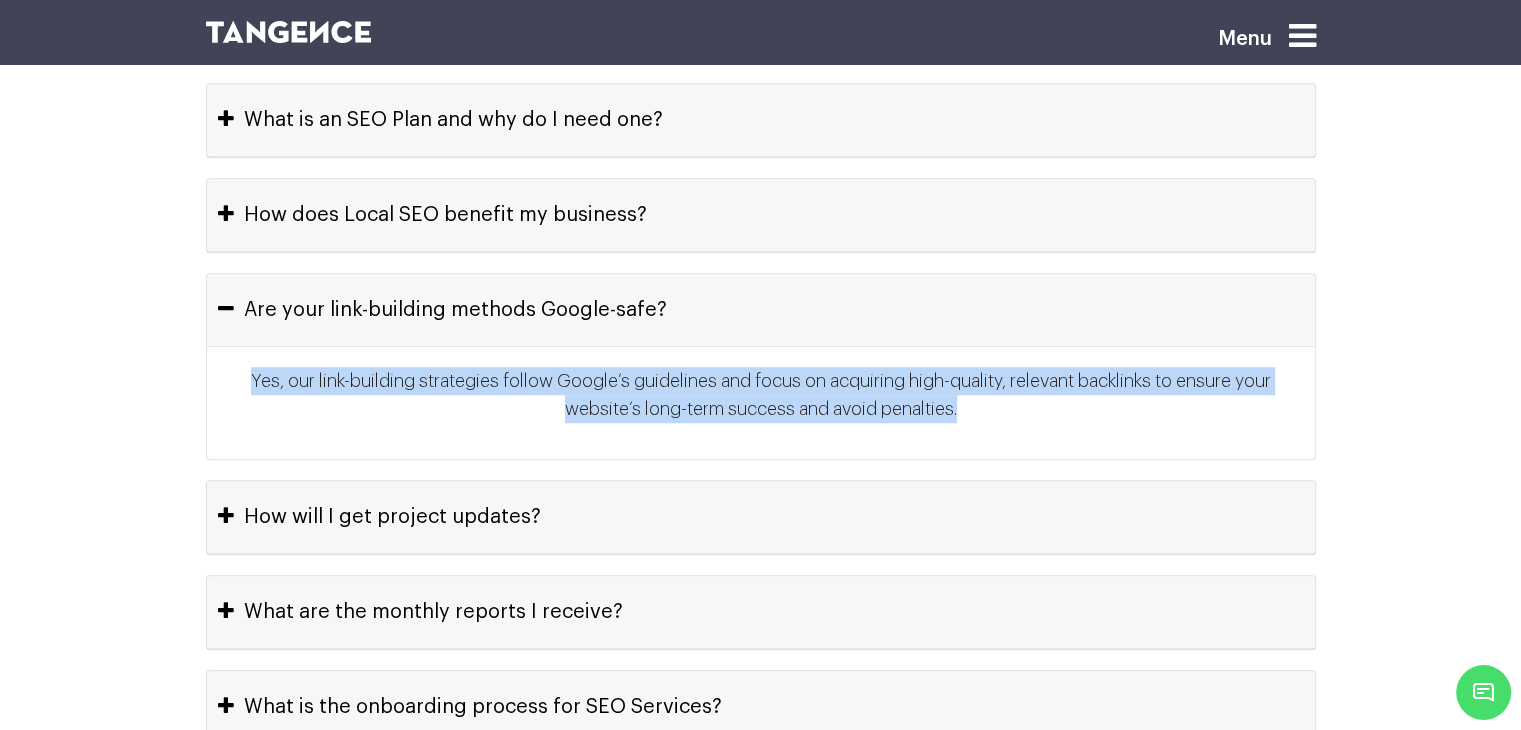 drag, startPoint x: 962, startPoint y: 423, endPoint x: 172, endPoint y: 405, distance: 790.205 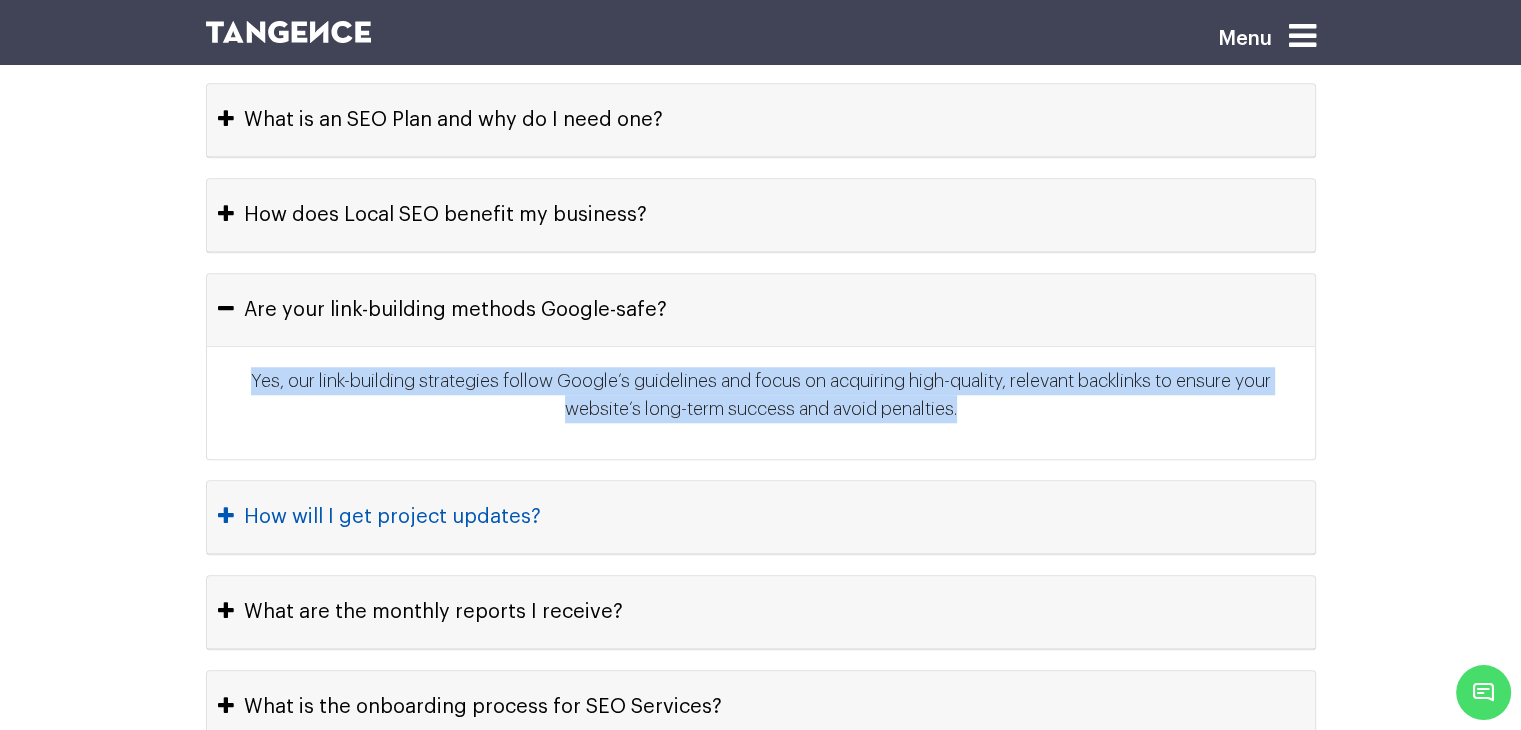 click on "How will I get project updates?" at bounding box center (761, 517) 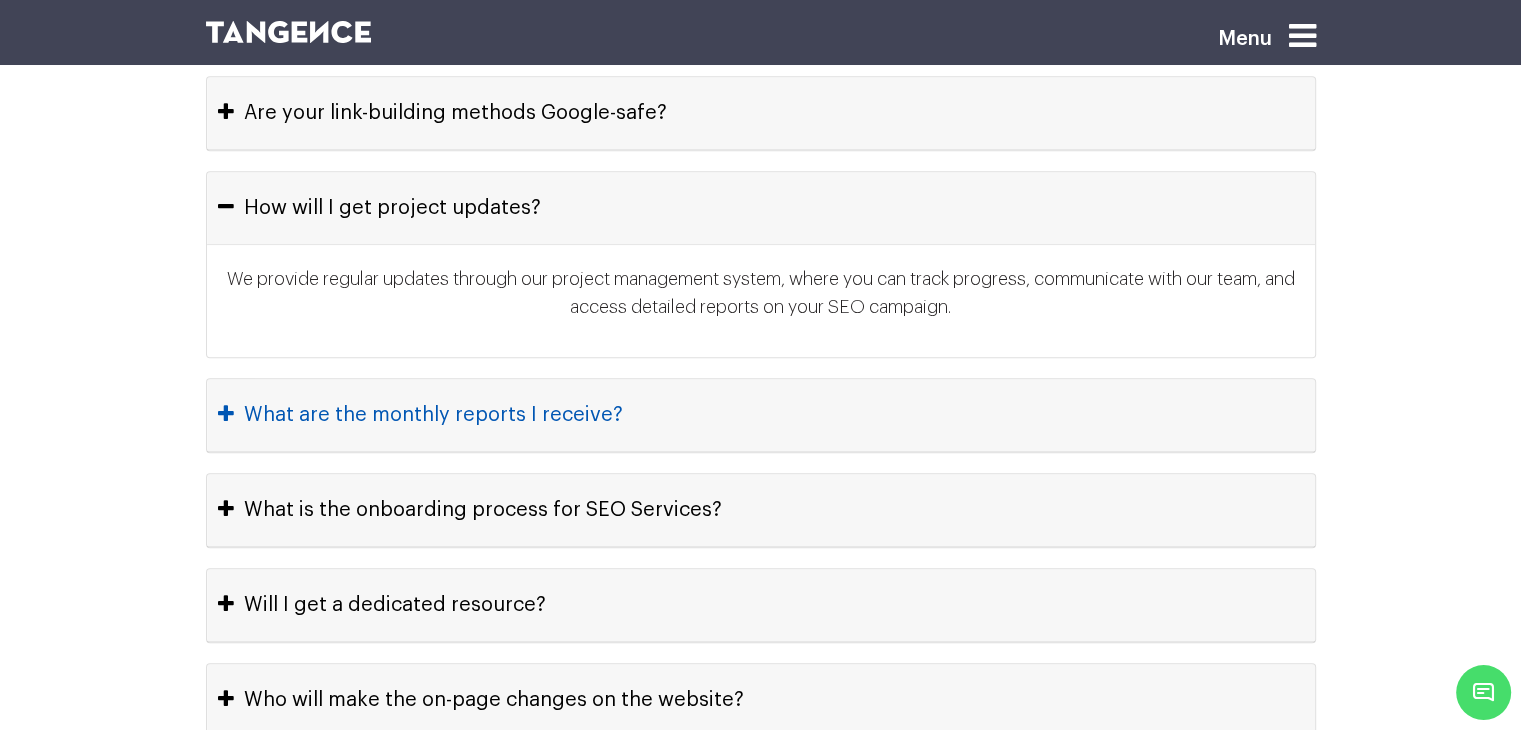 scroll, scrollTop: 9500, scrollLeft: 0, axis: vertical 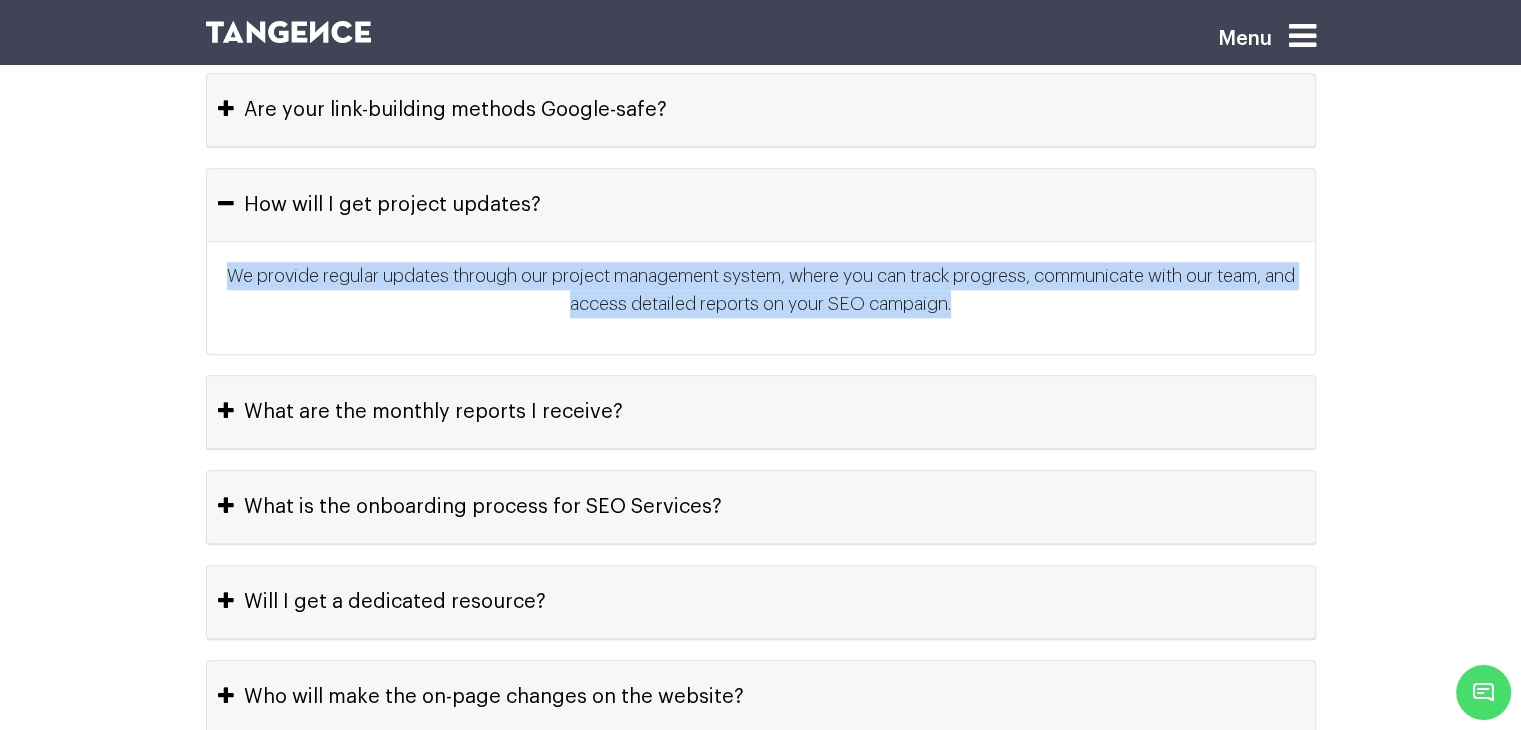 drag, startPoint x: 973, startPoint y: 313, endPoint x: 226, endPoint y: 298, distance: 747.1506 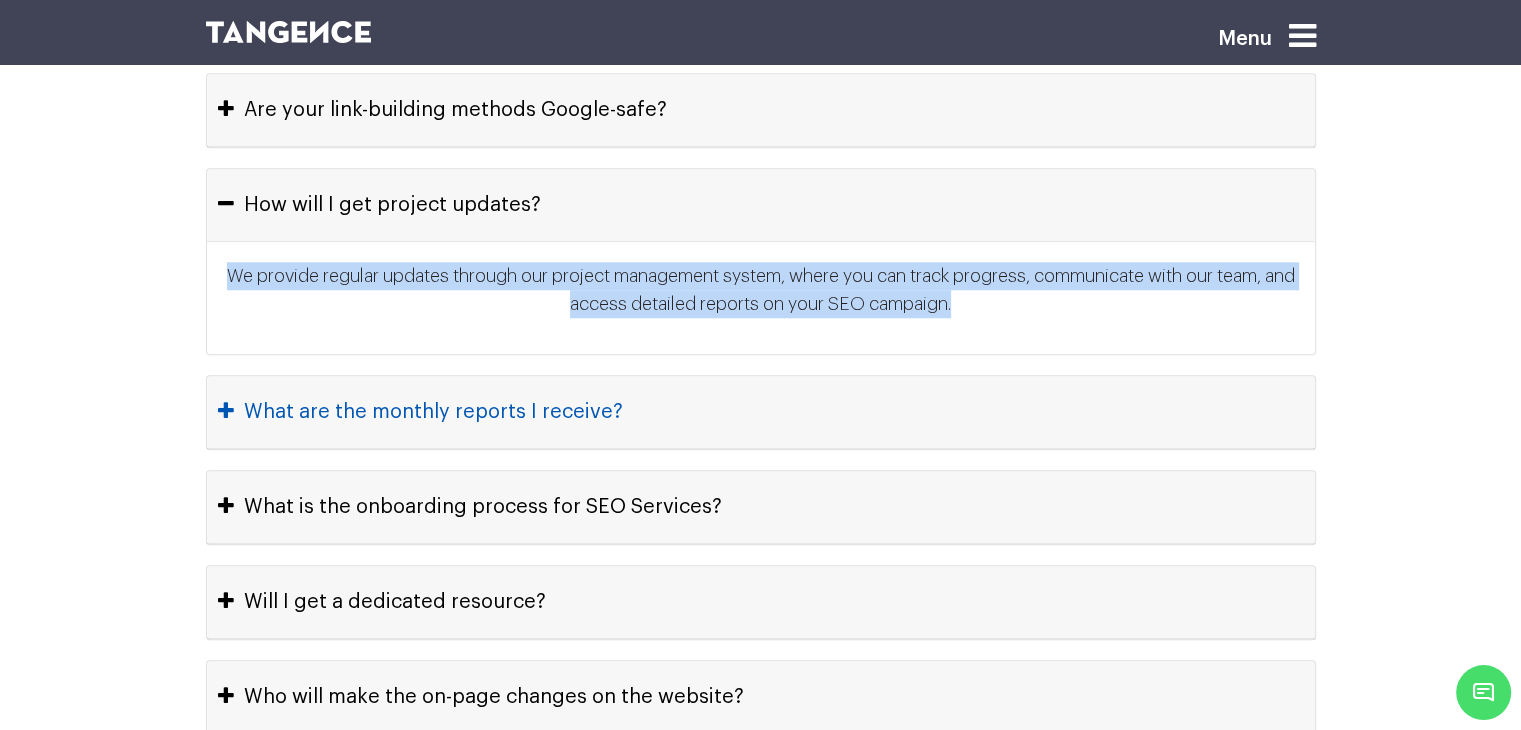 click on "What are the monthly reports I receive?" at bounding box center (761, 412) 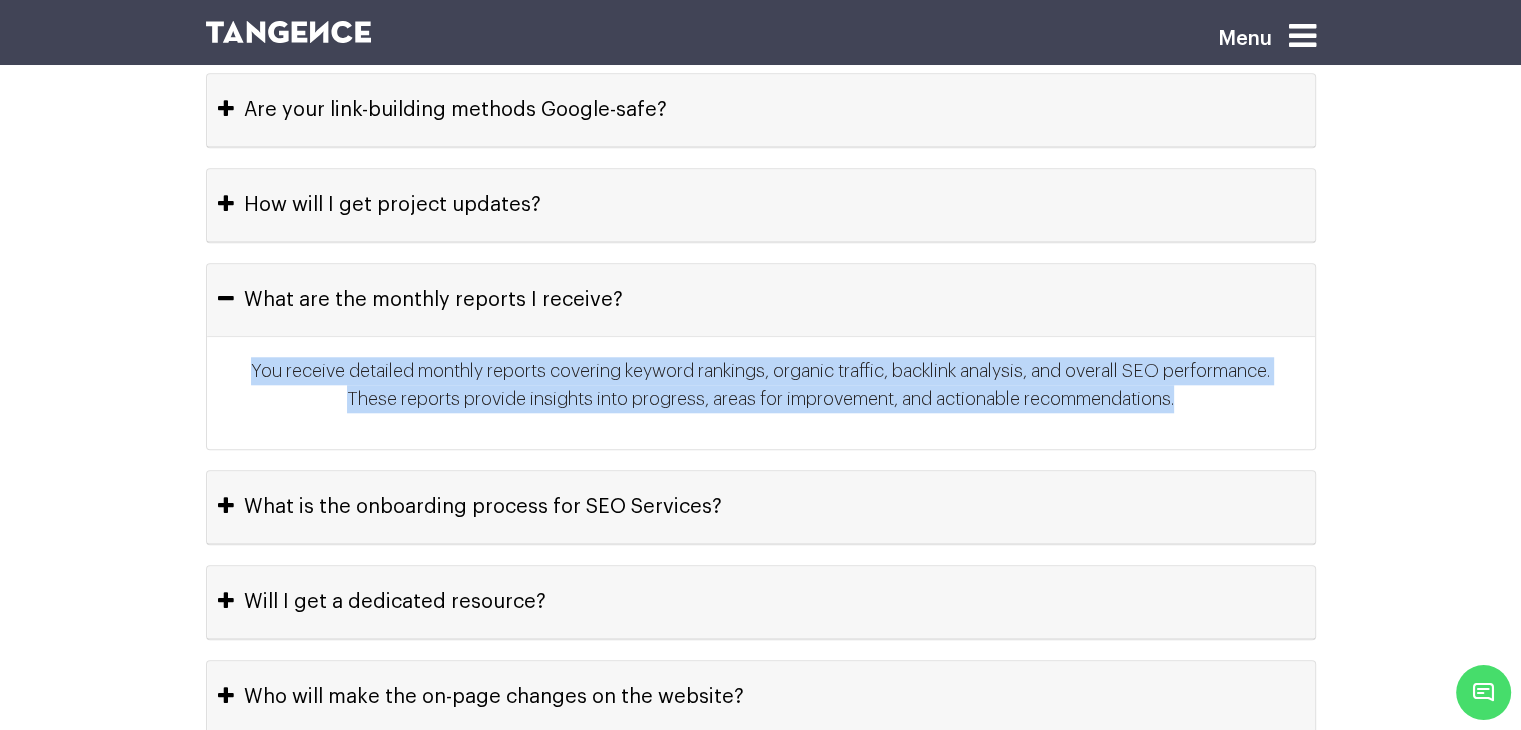 drag, startPoint x: 1191, startPoint y: 415, endPoint x: 242, endPoint y: 381, distance: 949.6089 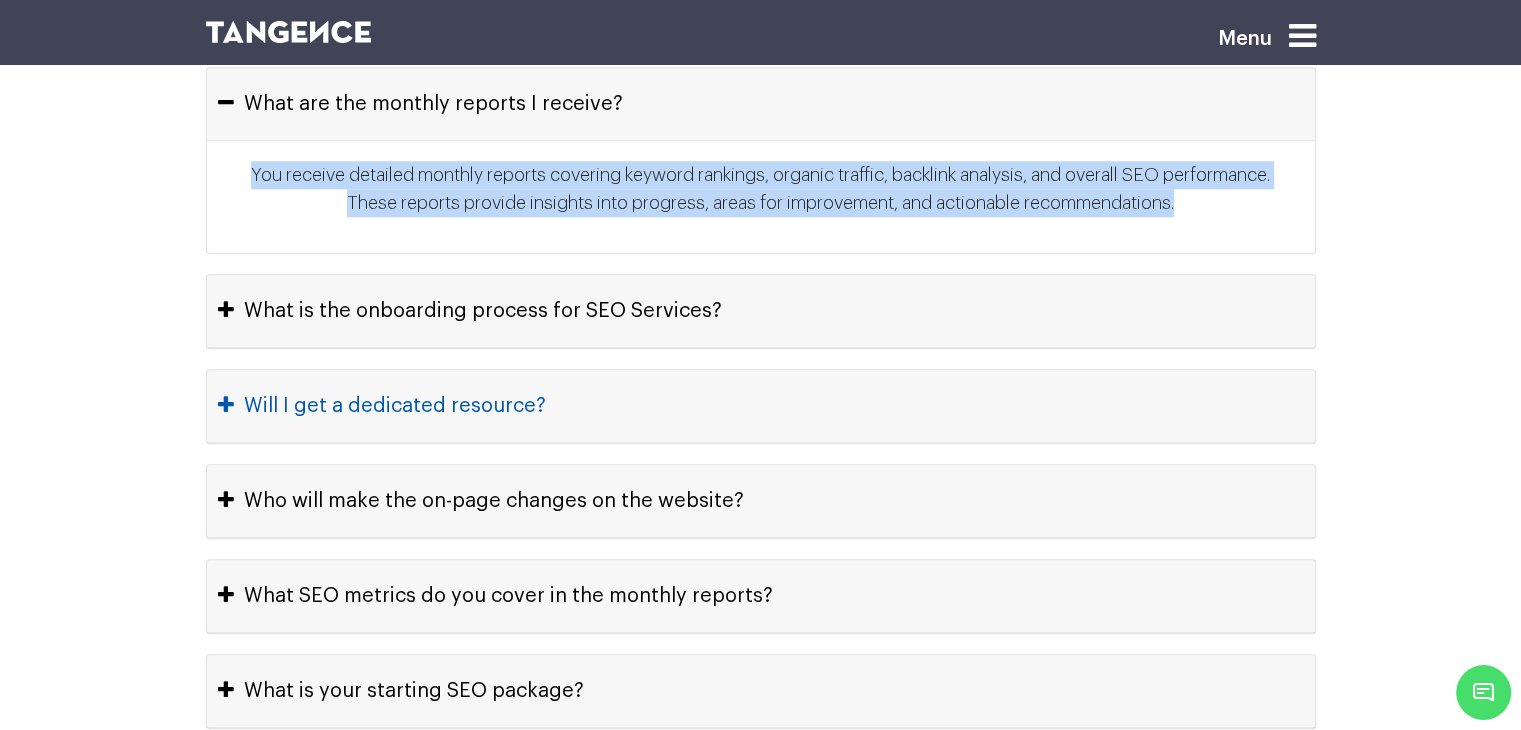 scroll, scrollTop: 9700, scrollLeft: 0, axis: vertical 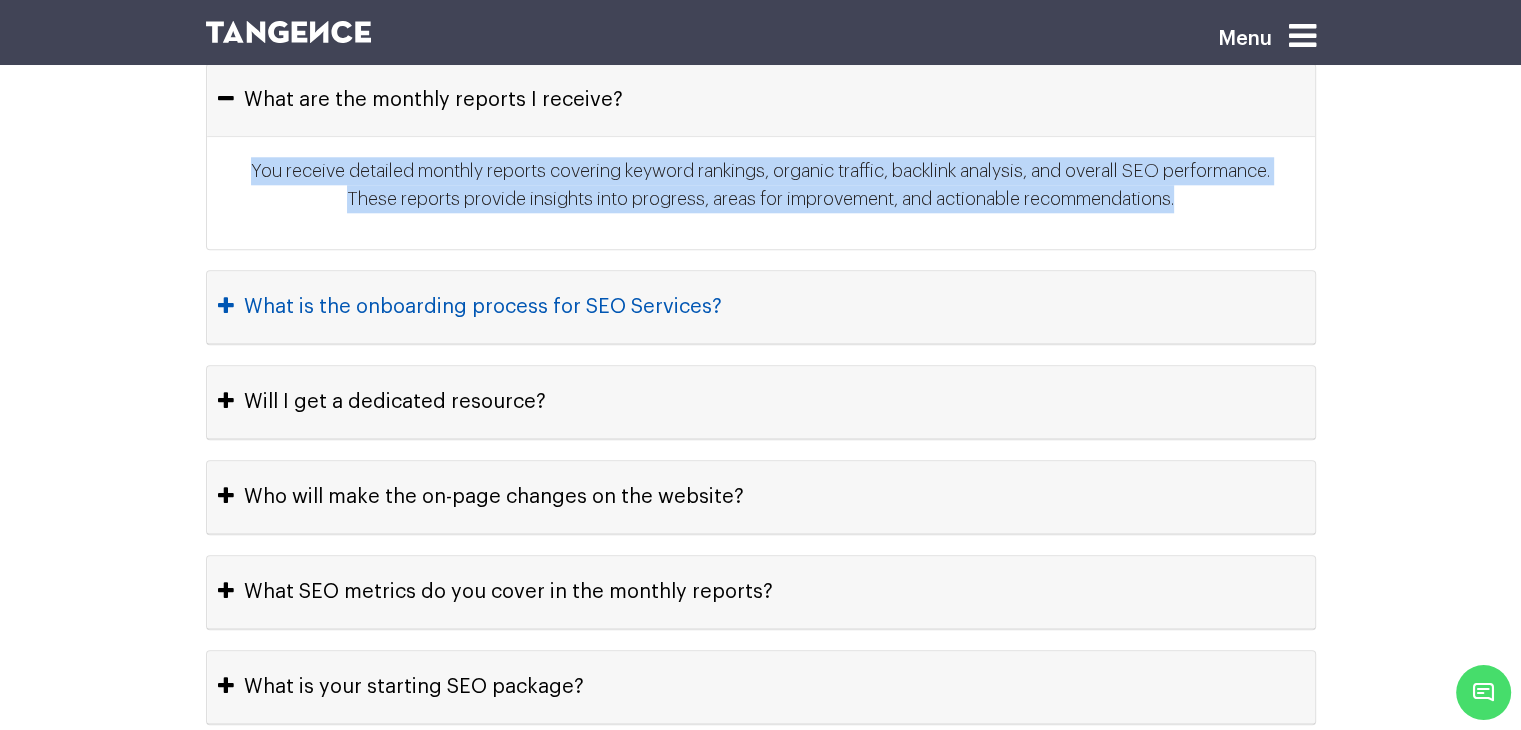 click on "What is the onboarding process for SEO Services?" at bounding box center [761, 307] 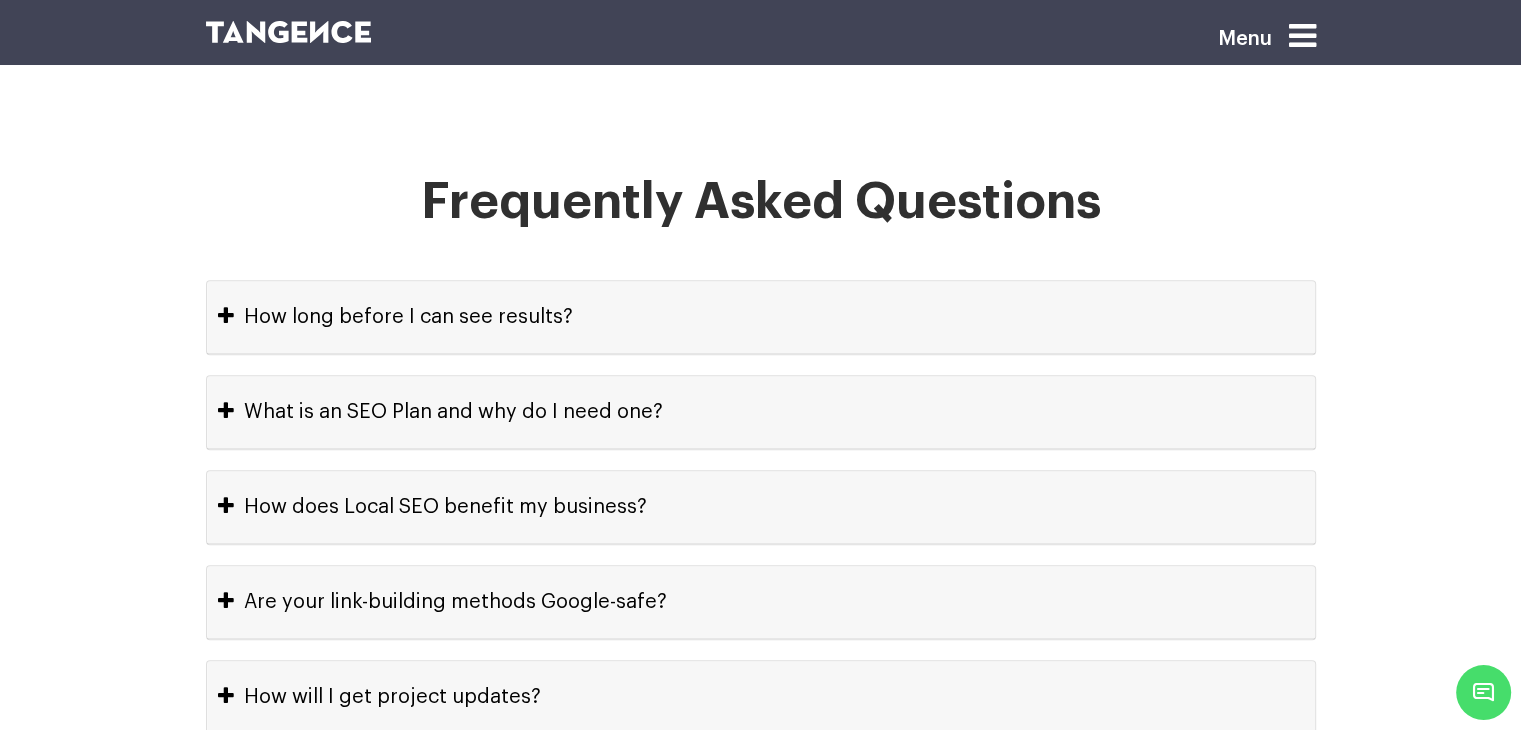 scroll, scrollTop: 9000, scrollLeft: 0, axis: vertical 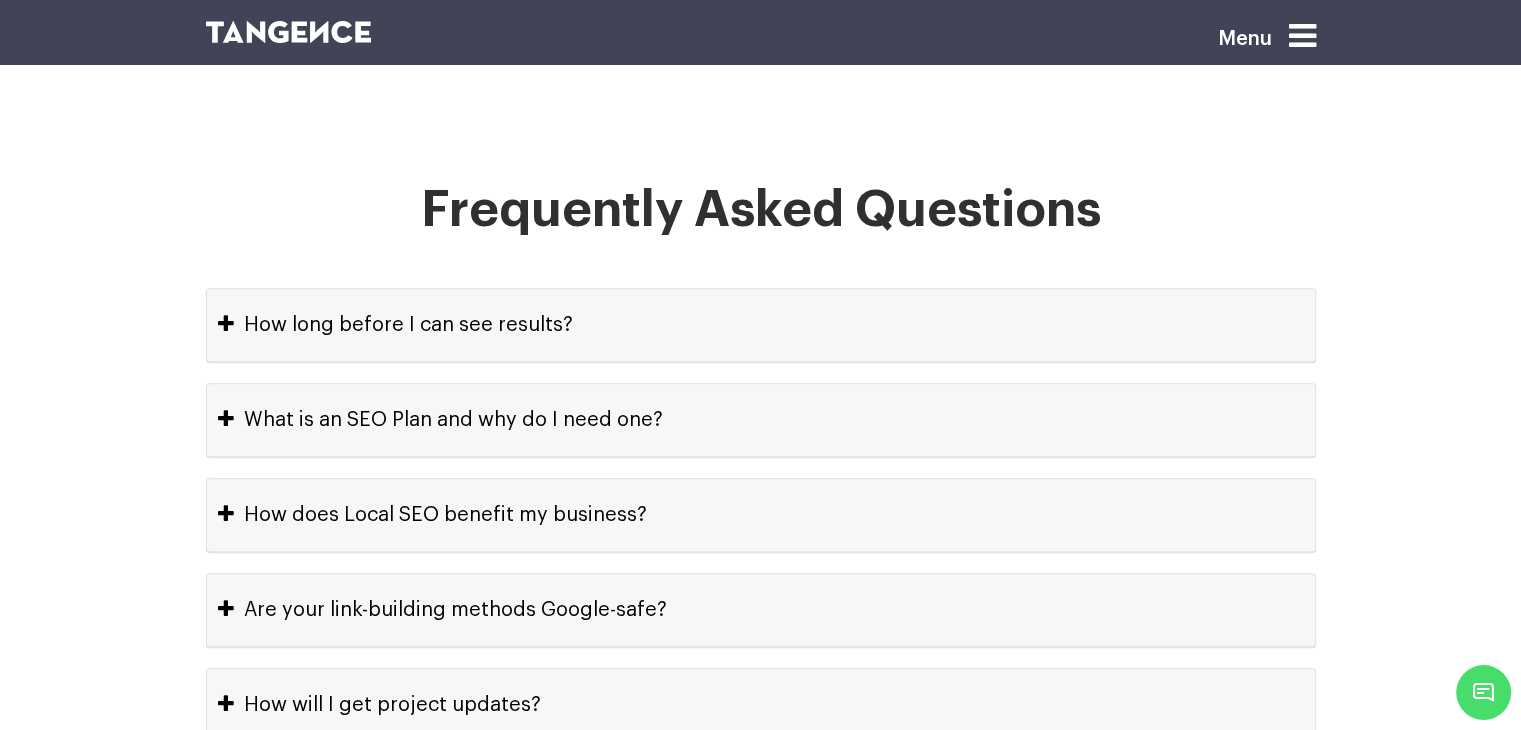 click on "Frequently Asked Questions
How long before I can see results?
The timeframe for seeing SEO results can vary depending on the competitiveness of your industry and the current state of your website. Typically, noticeable improvements can be seen within 3-6 months.
What is an SEO Plan and why do I need one?
An SEO plan is a comprehensive strategy designed to improve your website’s search engine rankings. It includes keyword research, on-page optimization, technical SEO, and link building. An SEO plan is essential for increasing organic traffic and improving online visibility.
How does Local SEO benefit my business?
Are your link-building methods Google-safe?
How will I get project updates?" at bounding box center (760, 876) 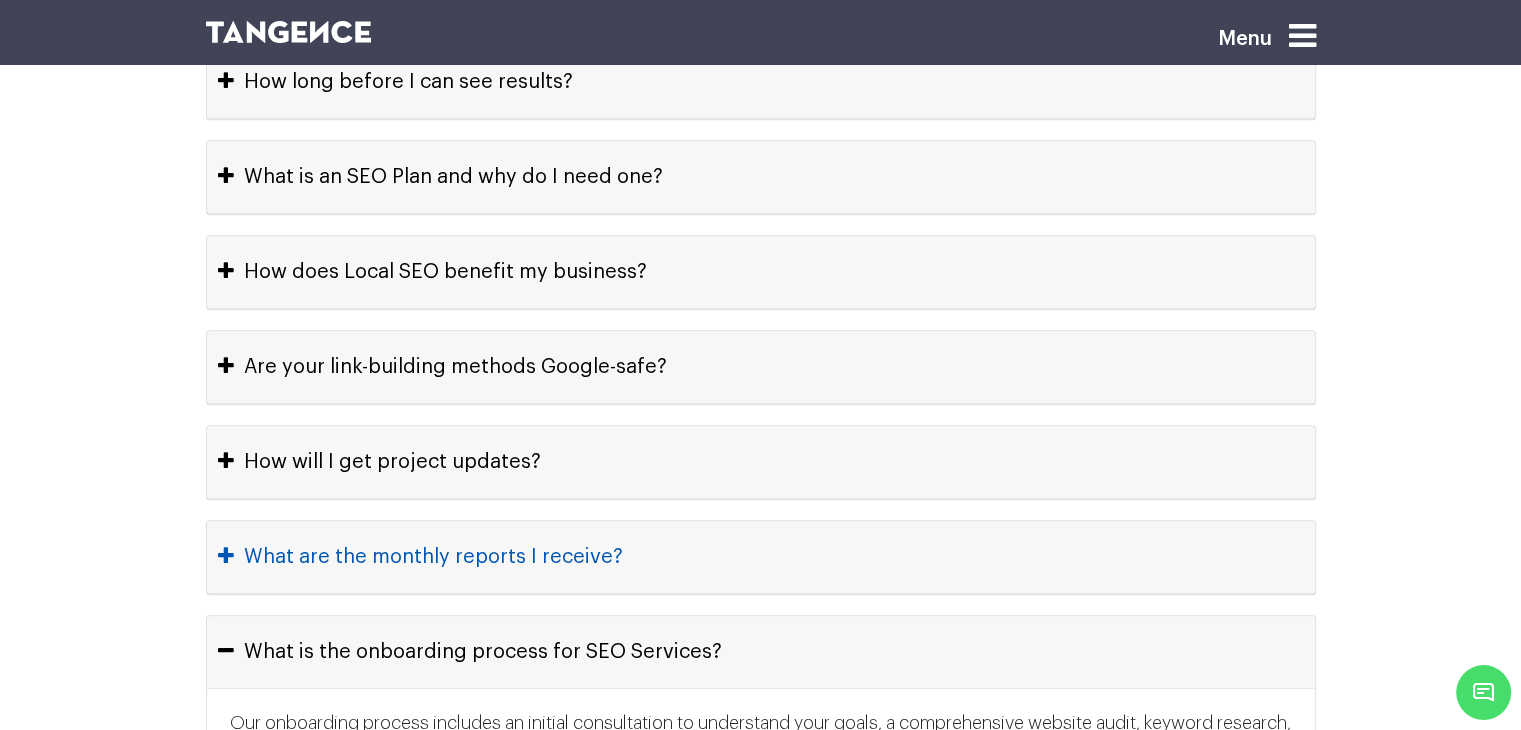 scroll, scrollTop: 9300, scrollLeft: 0, axis: vertical 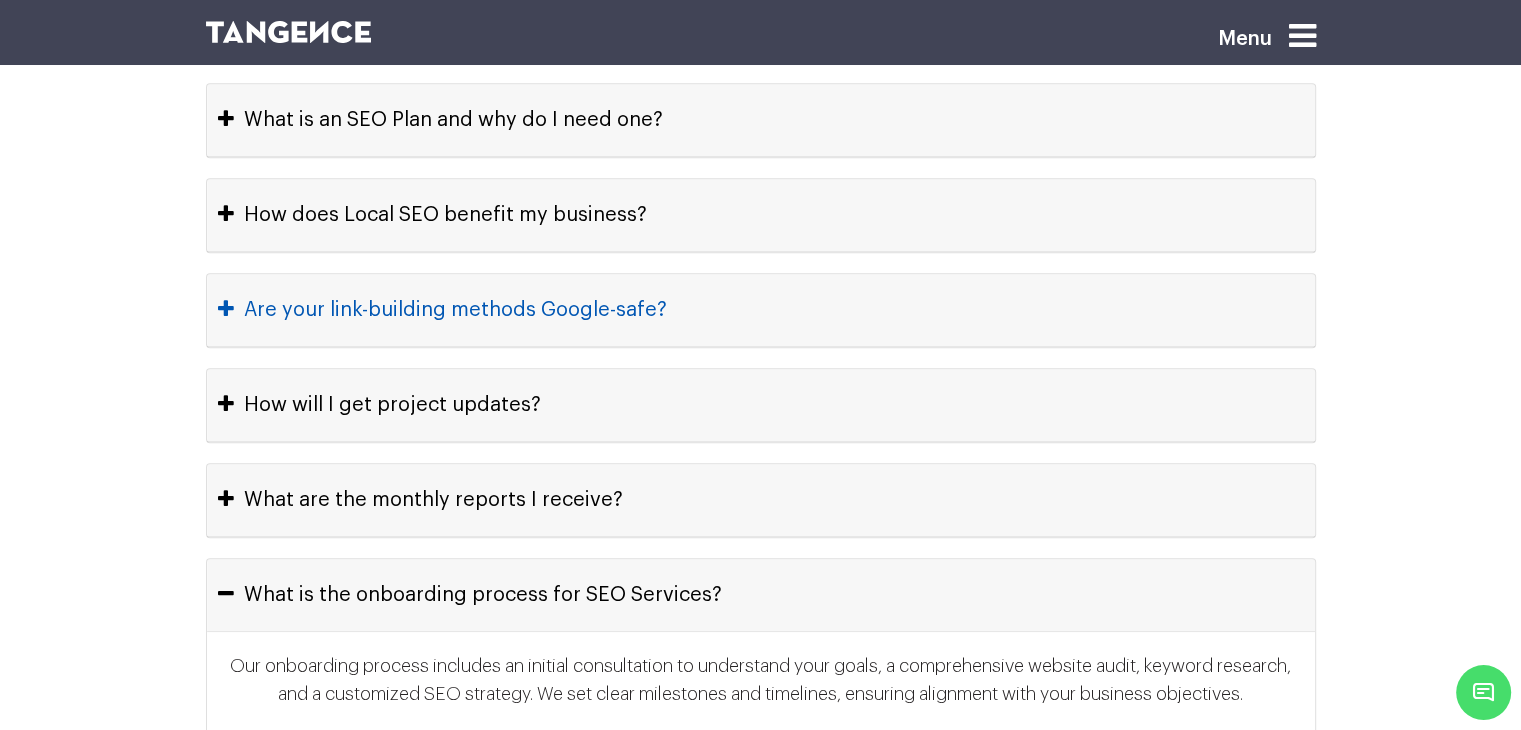 click on "Are your link-building methods Google-safe?" at bounding box center [761, 310] 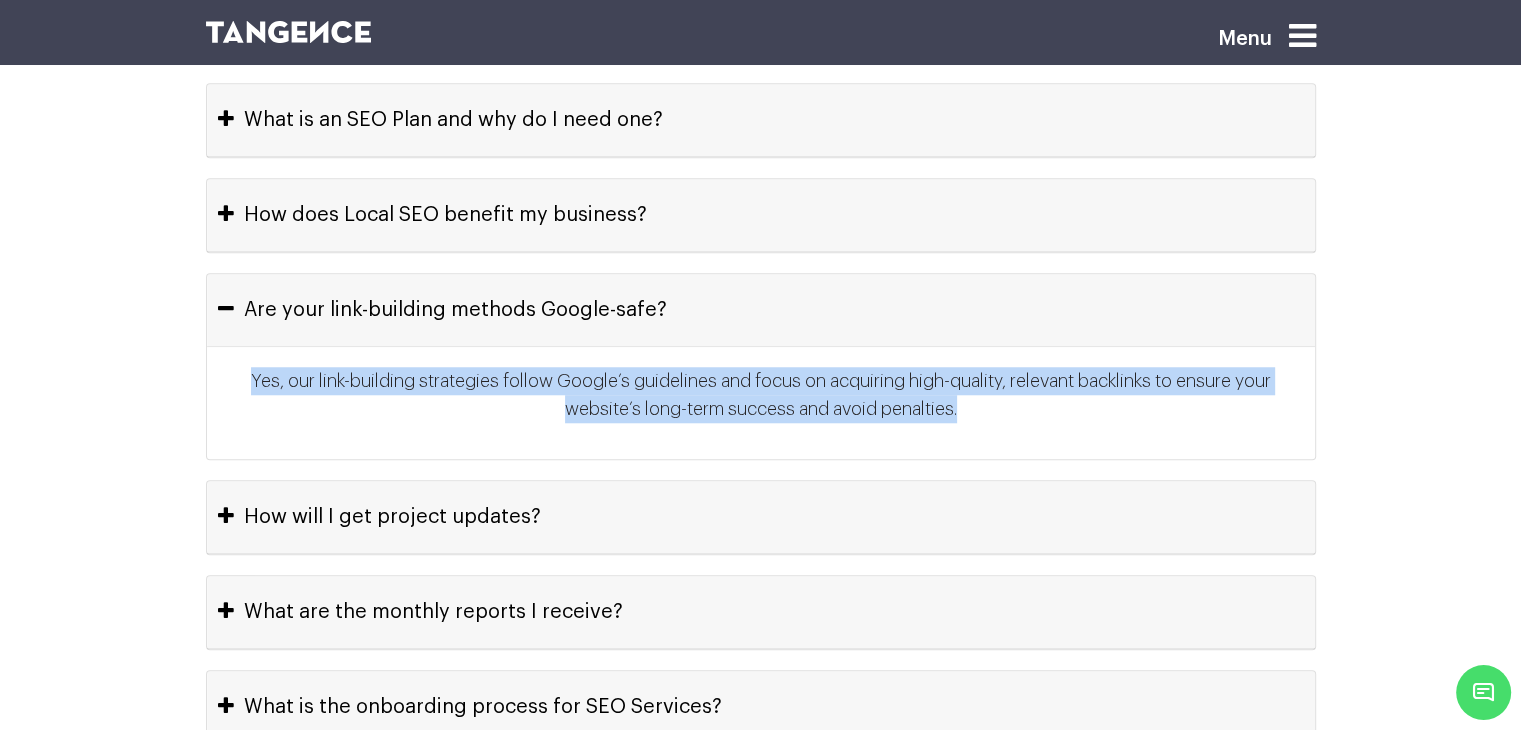 drag, startPoint x: 973, startPoint y: 420, endPoint x: 233, endPoint y: 384, distance: 740.8752 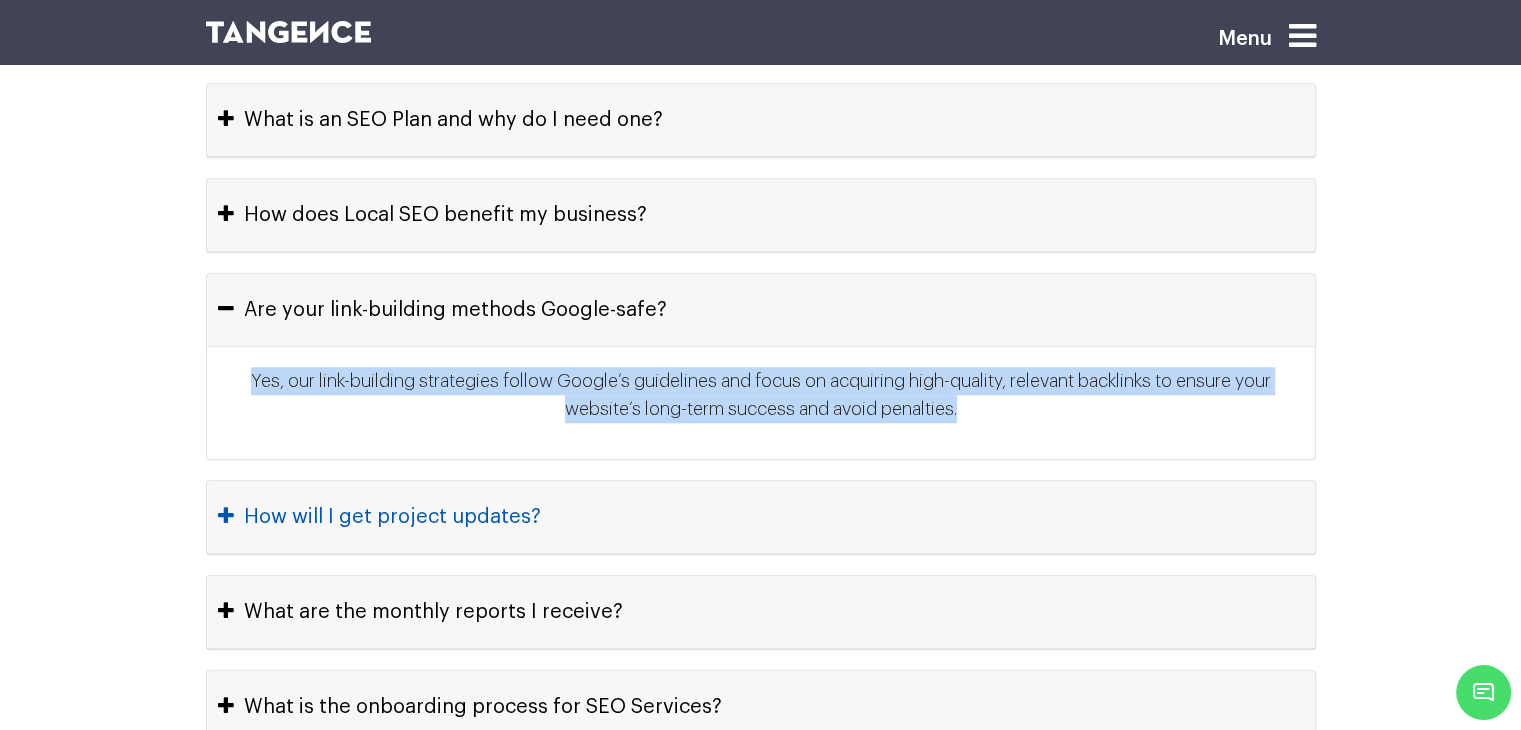 click on "How will I get project updates?" at bounding box center (761, 517) 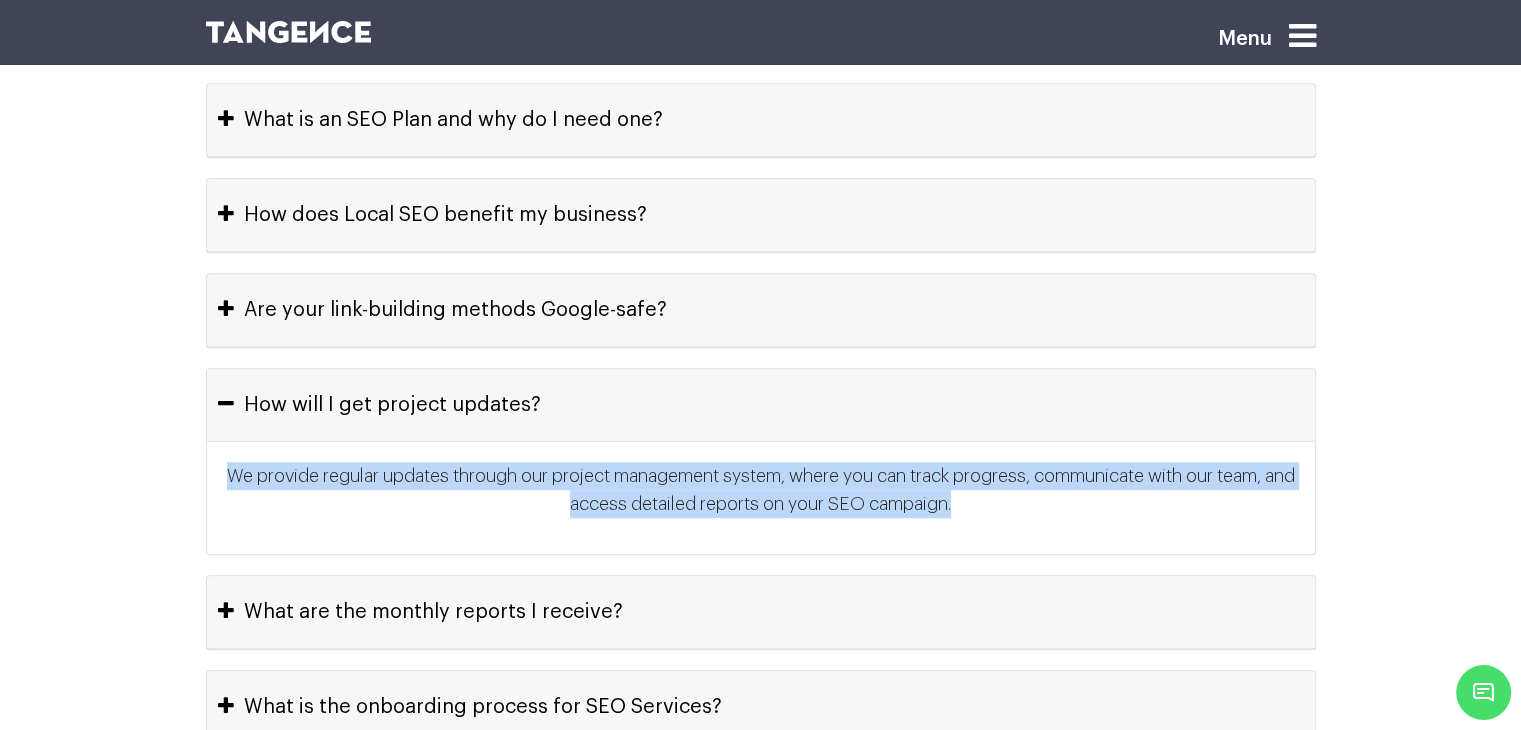 drag, startPoint x: 975, startPoint y: 520, endPoint x: 235, endPoint y: 483, distance: 740.92444 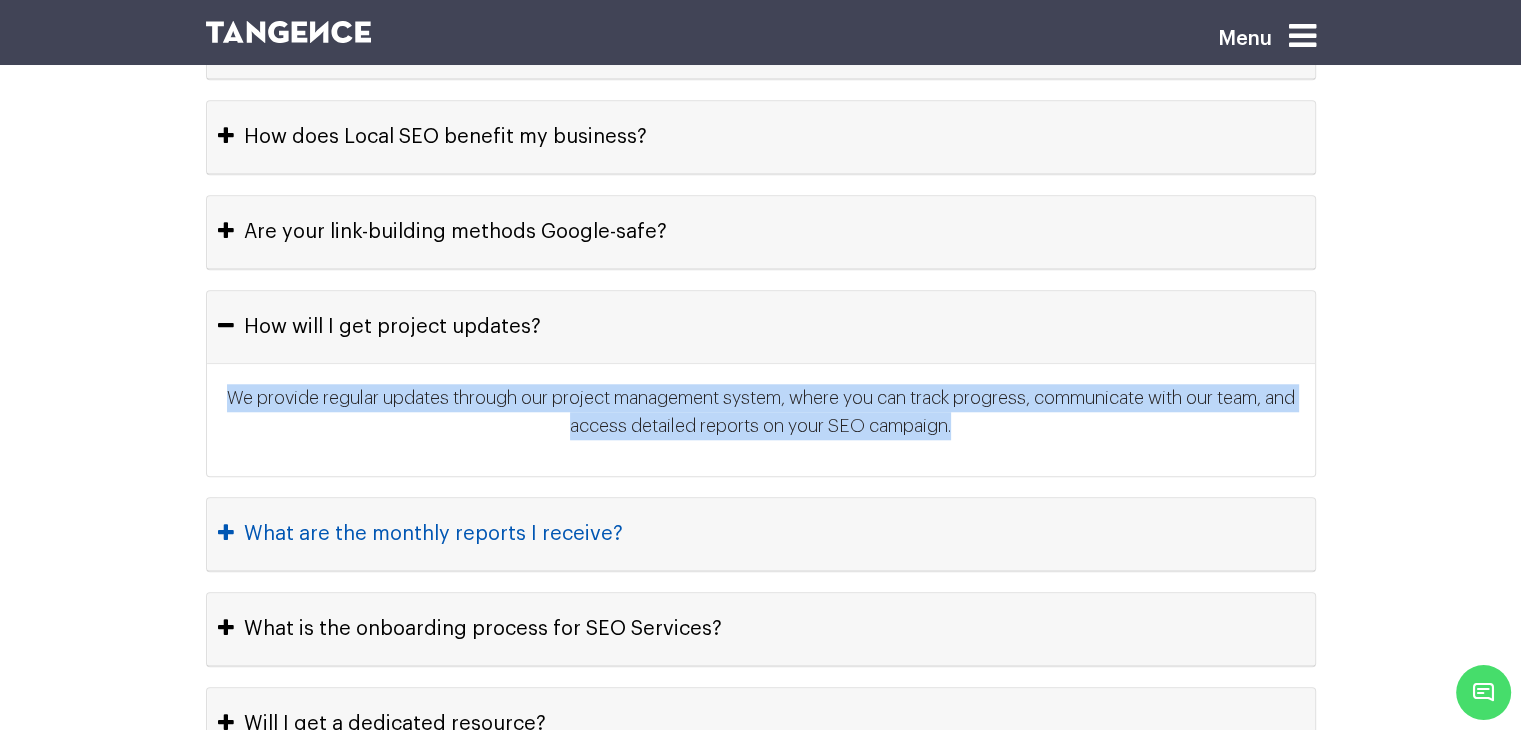 scroll, scrollTop: 9500, scrollLeft: 0, axis: vertical 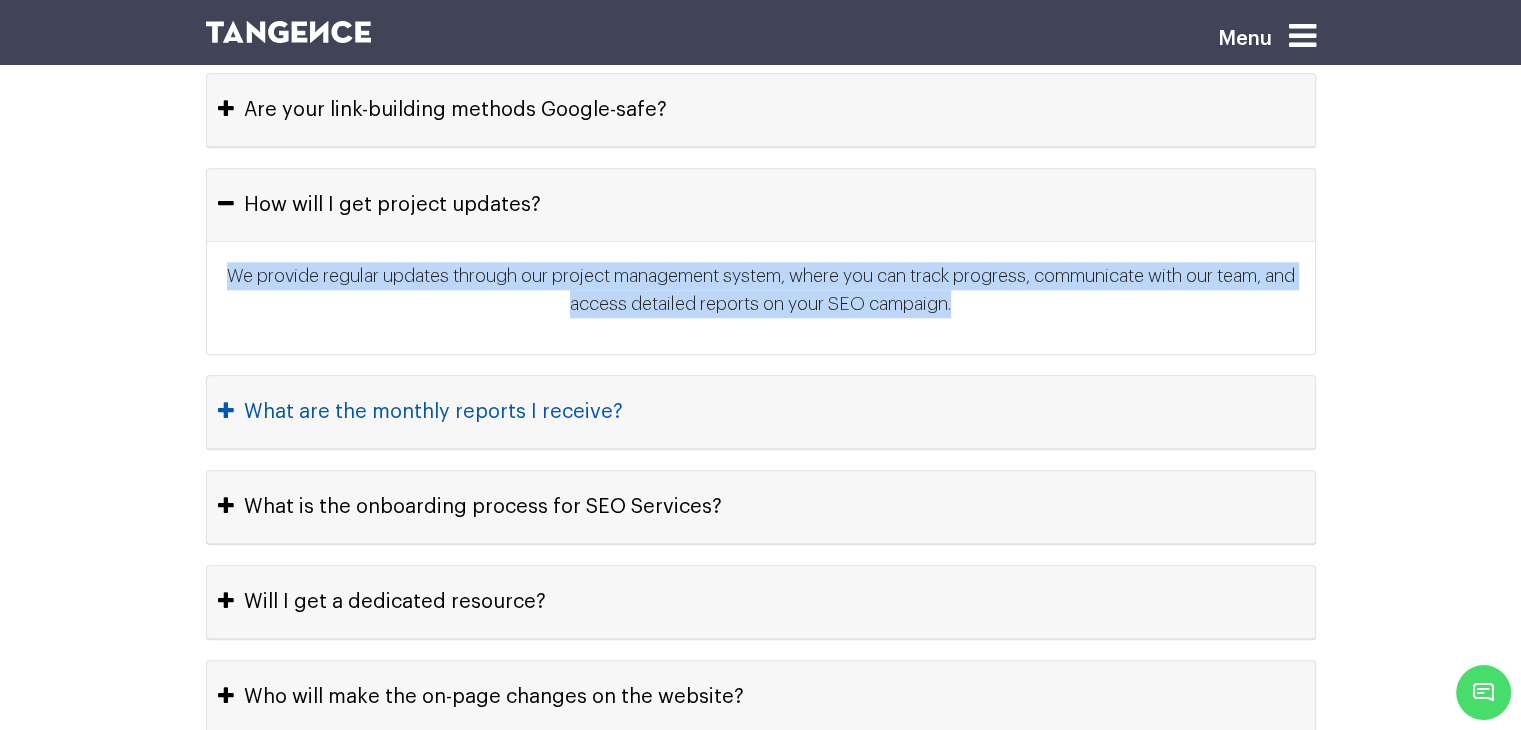 click on "What are the monthly reports I receive?" at bounding box center [761, 412] 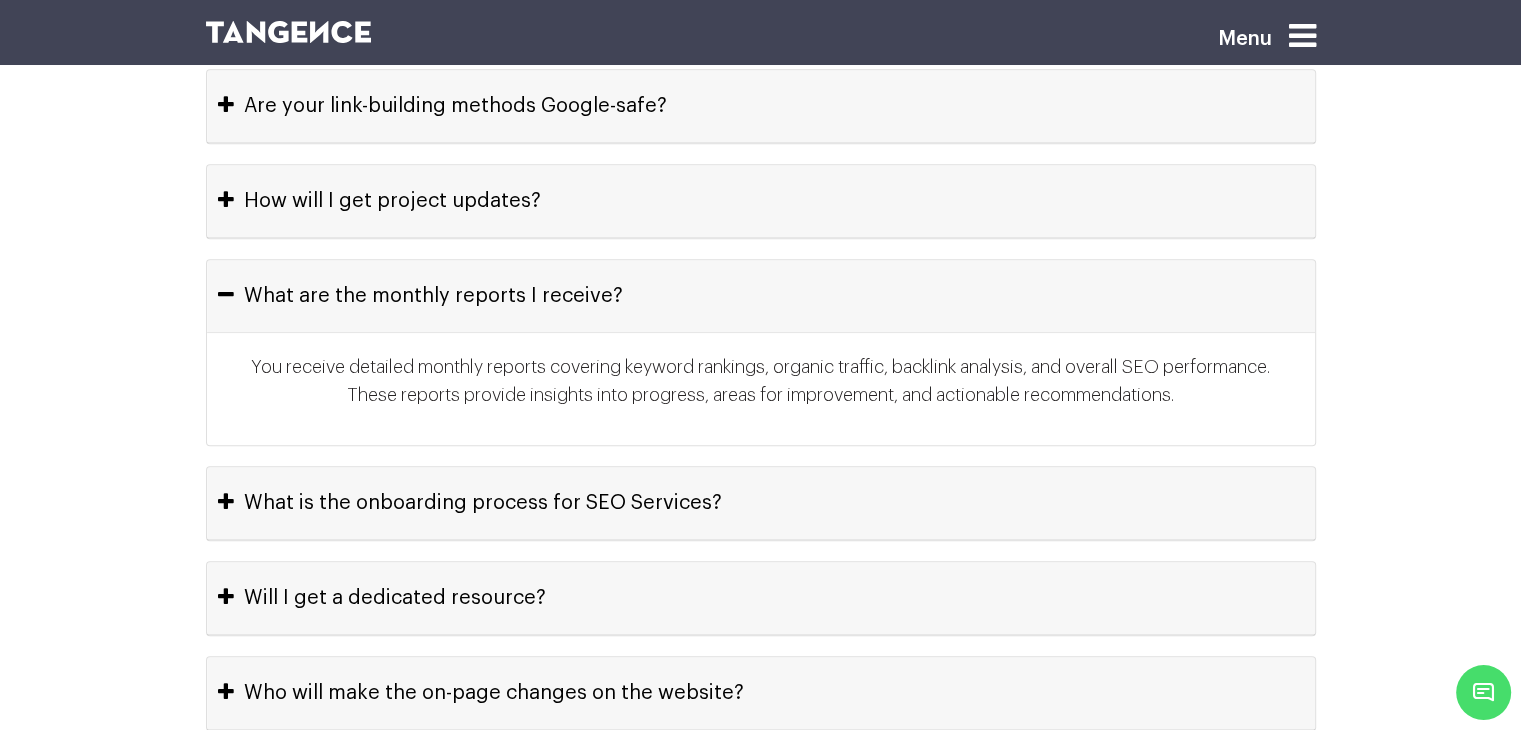 scroll, scrollTop: 9500, scrollLeft: 0, axis: vertical 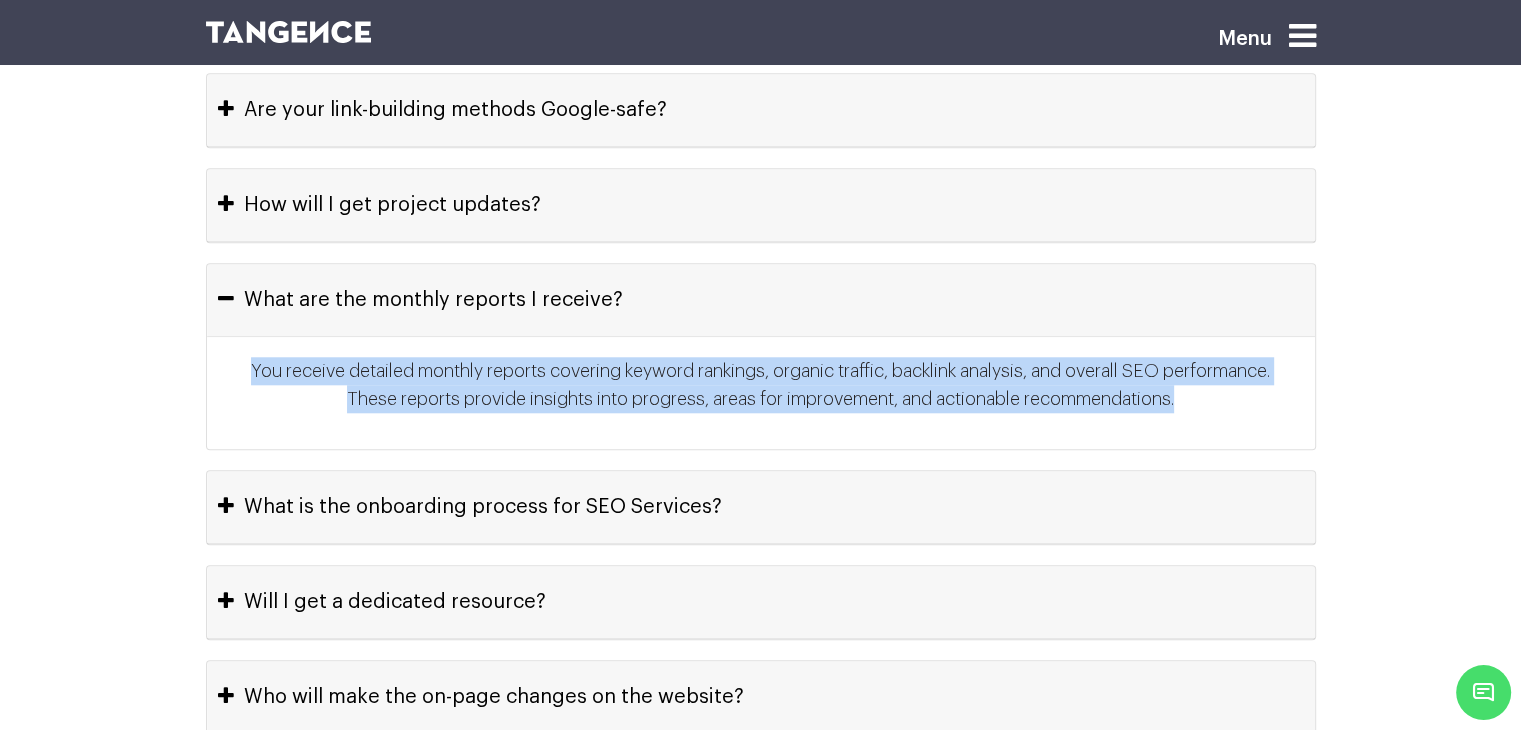 drag, startPoint x: 1194, startPoint y: 414, endPoint x: 242, endPoint y: 387, distance: 952.3828 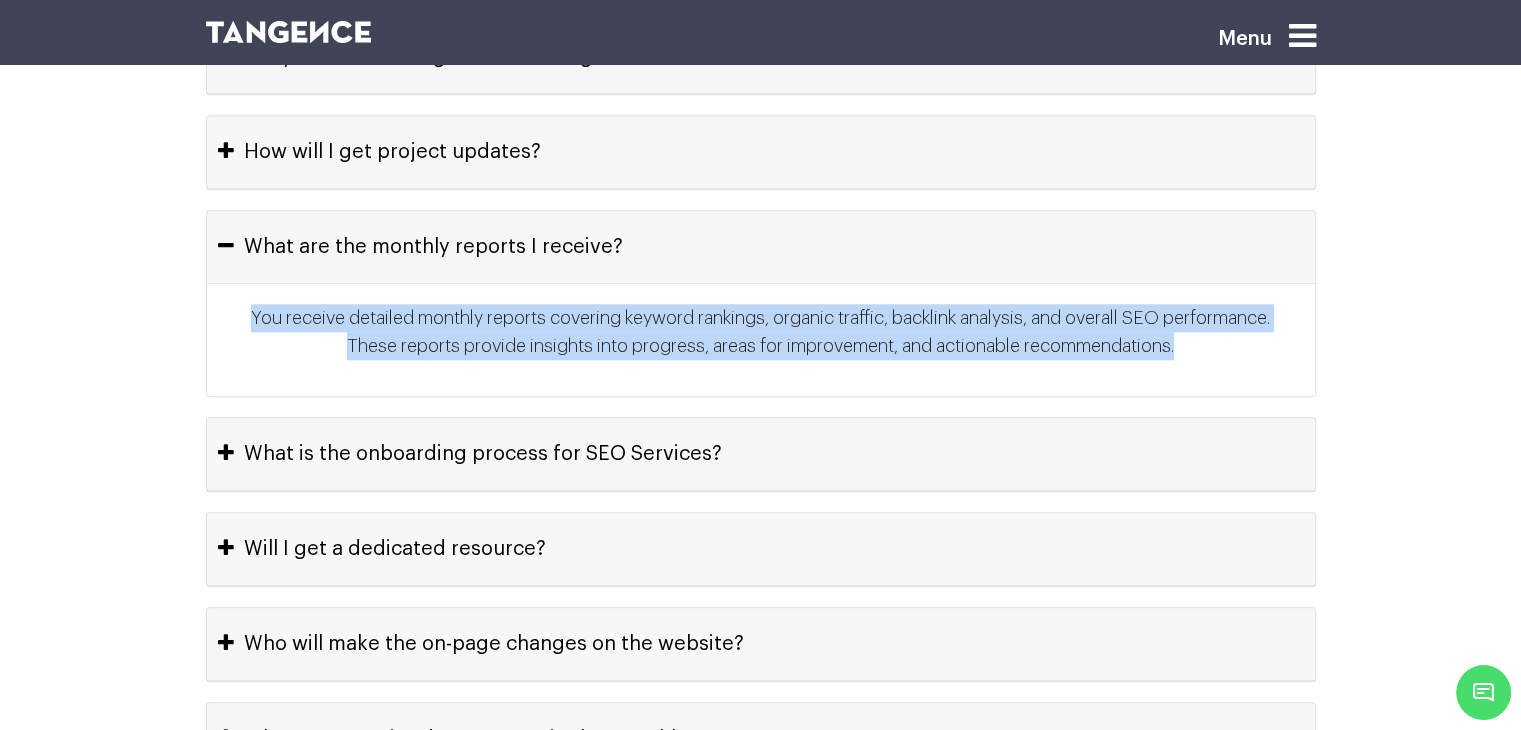 scroll, scrollTop: 9600, scrollLeft: 0, axis: vertical 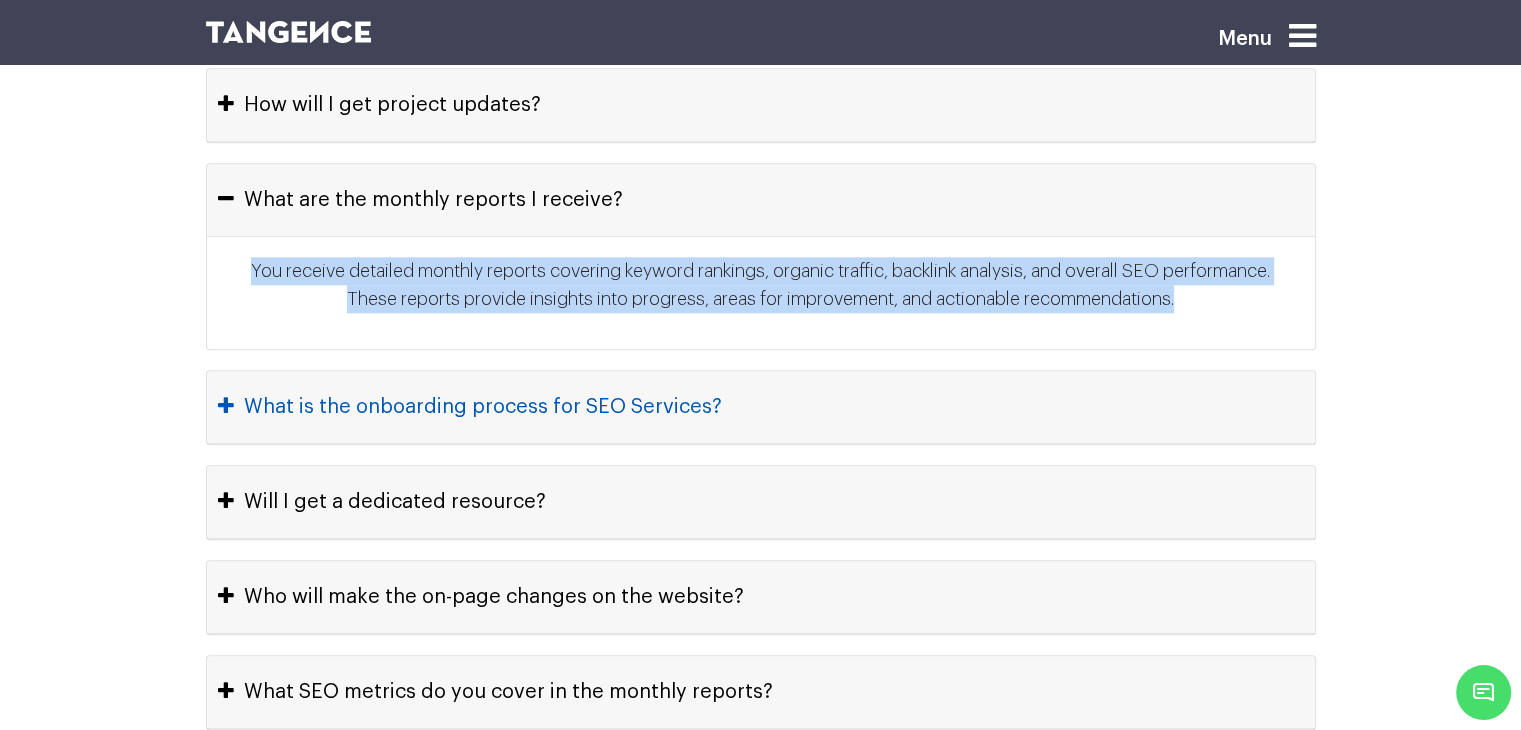 click on "What is the onboarding process for SEO Services?" at bounding box center (761, 407) 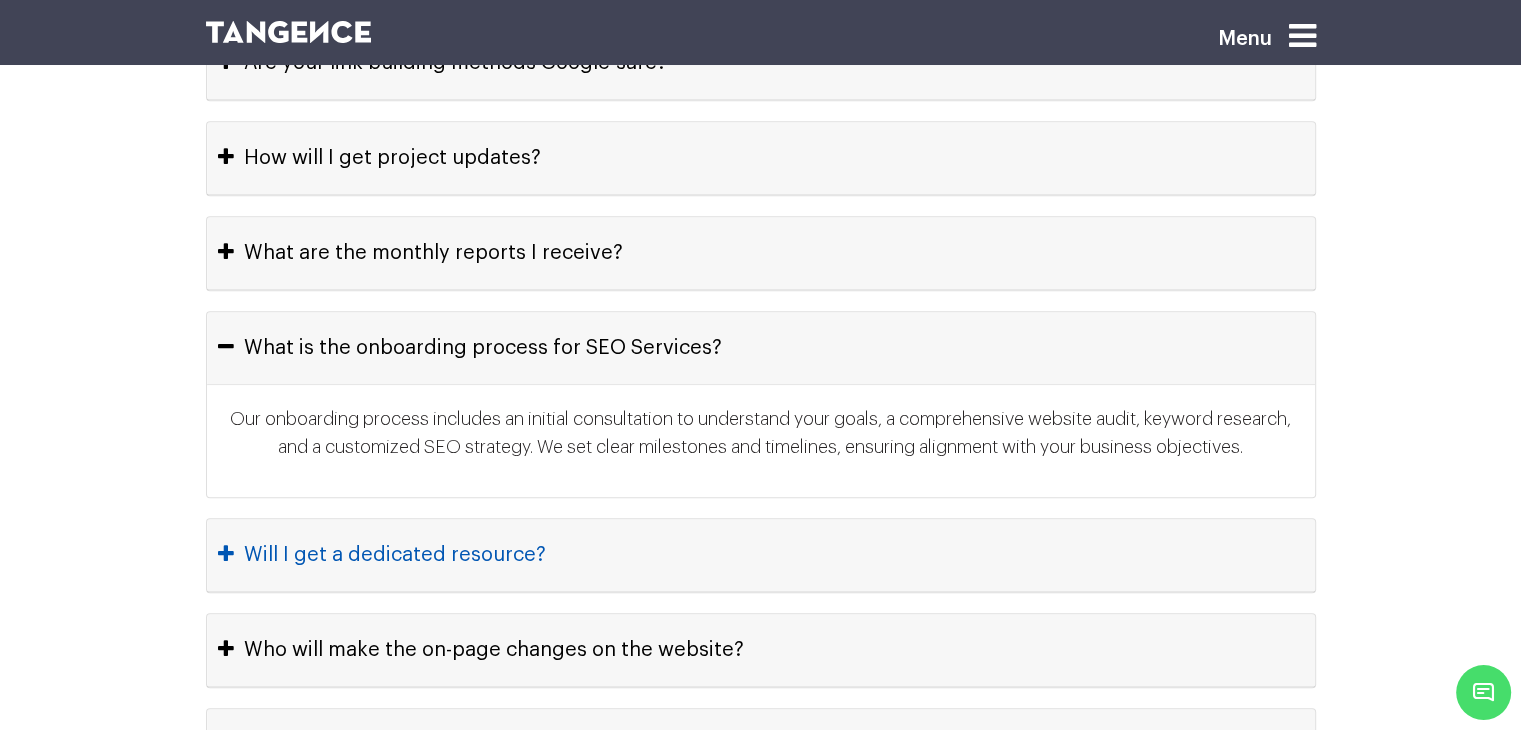 scroll, scrollTop: 9500, scrollLeft: 0, axis: vertical 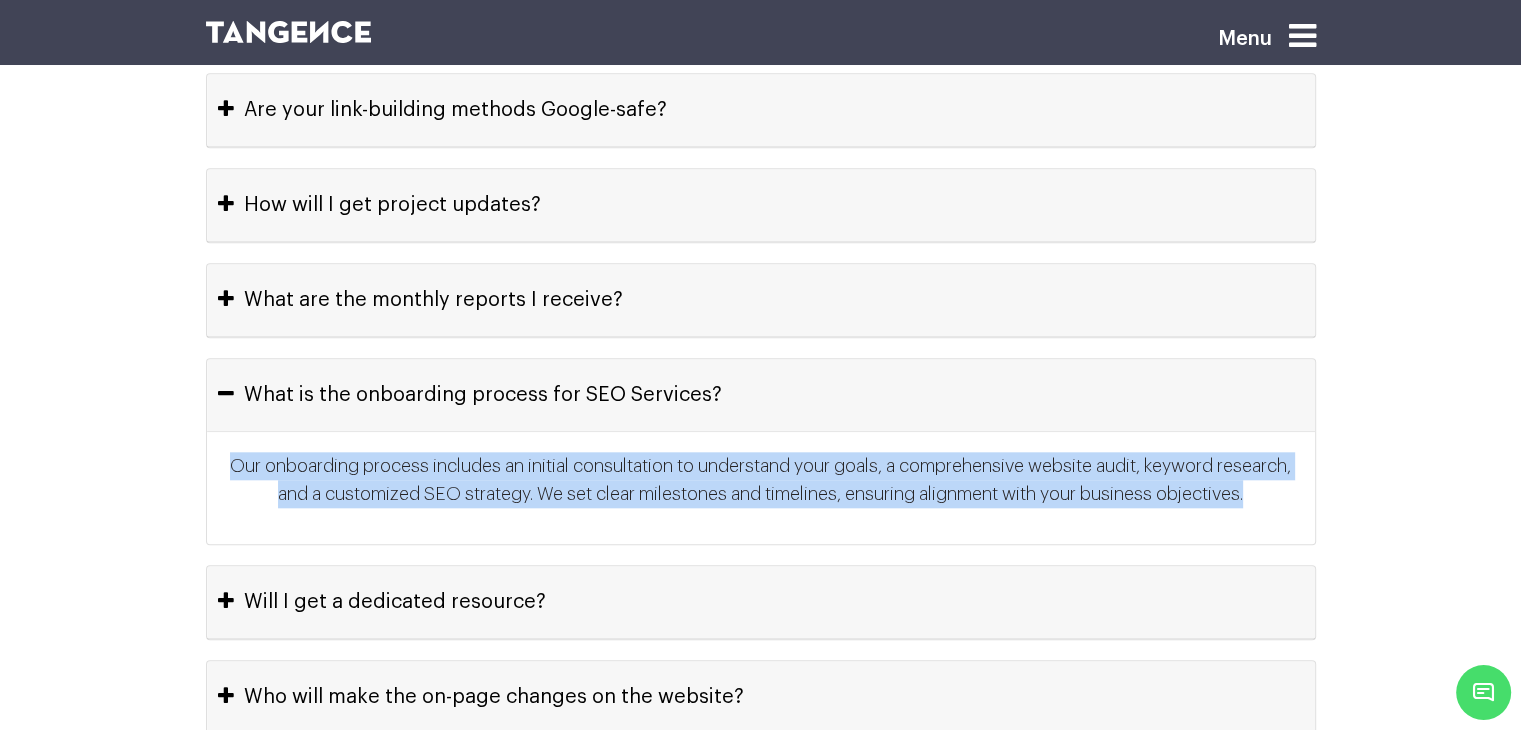 drag, startPoint x: 1291, startPoint y: 508, endPoint x: 0, endPoint y: 397, distance: 1295.7631 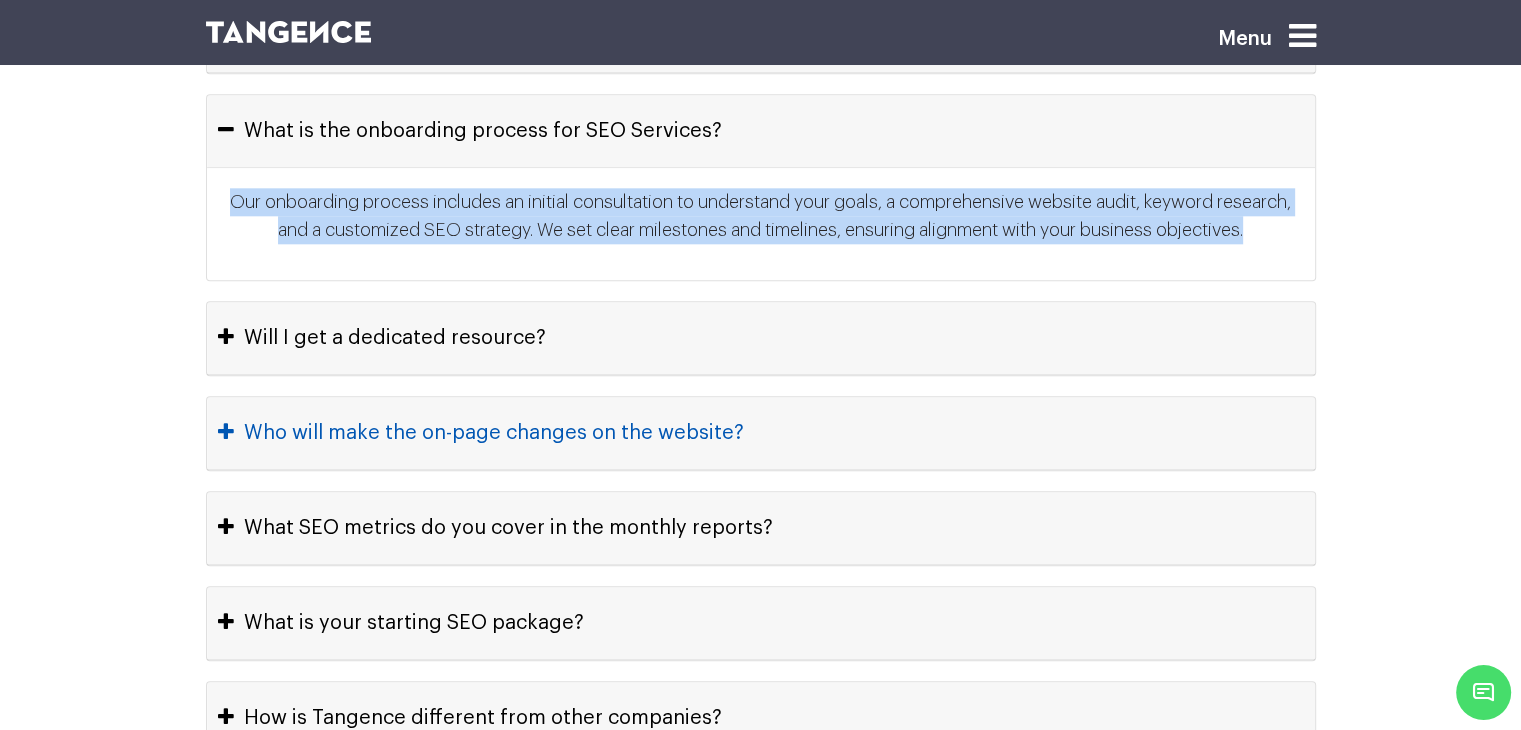 scroll, scrollTop: 9800, scrollLeft: 0, axis: vertical 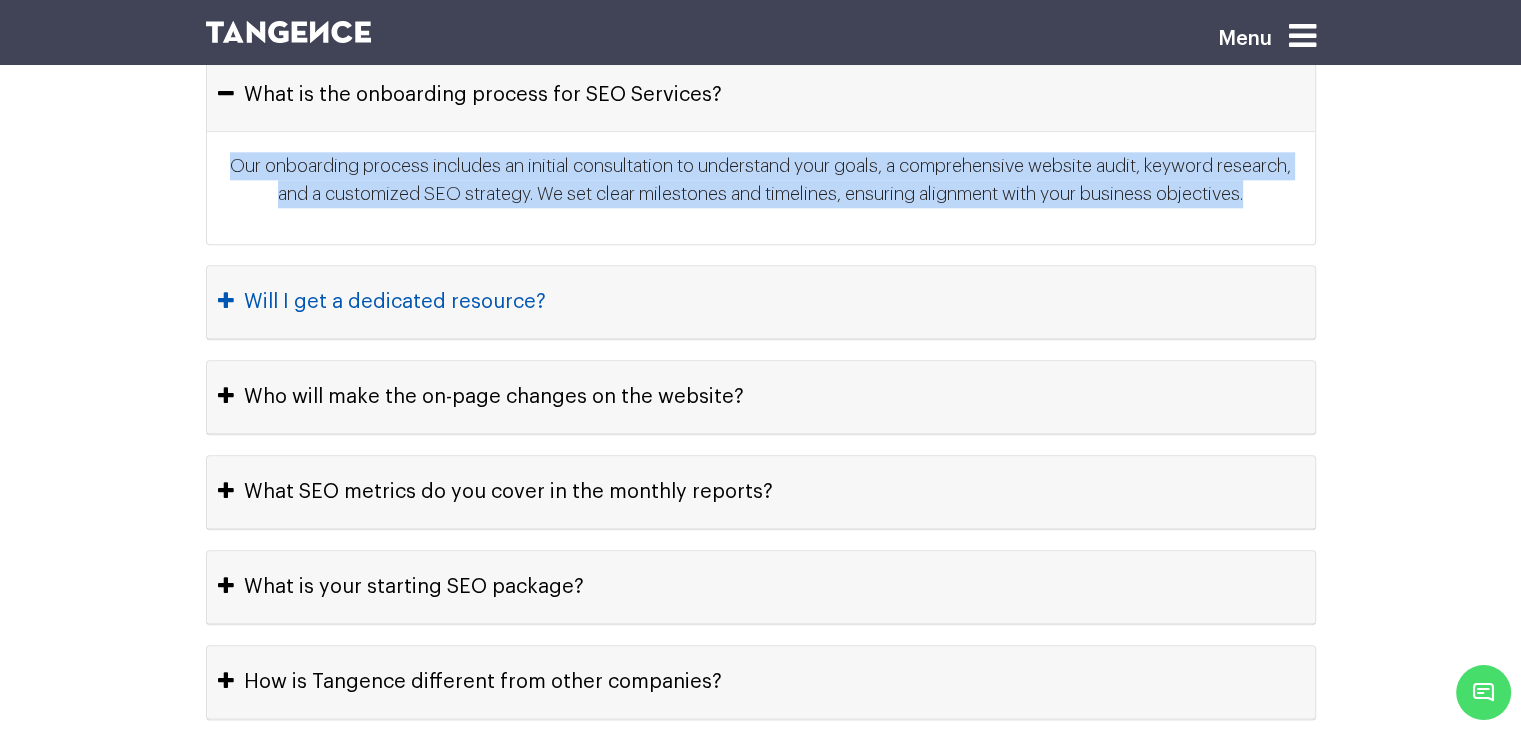 click on "Will I get a dedicated resource?" at bounding box center [761, 302] 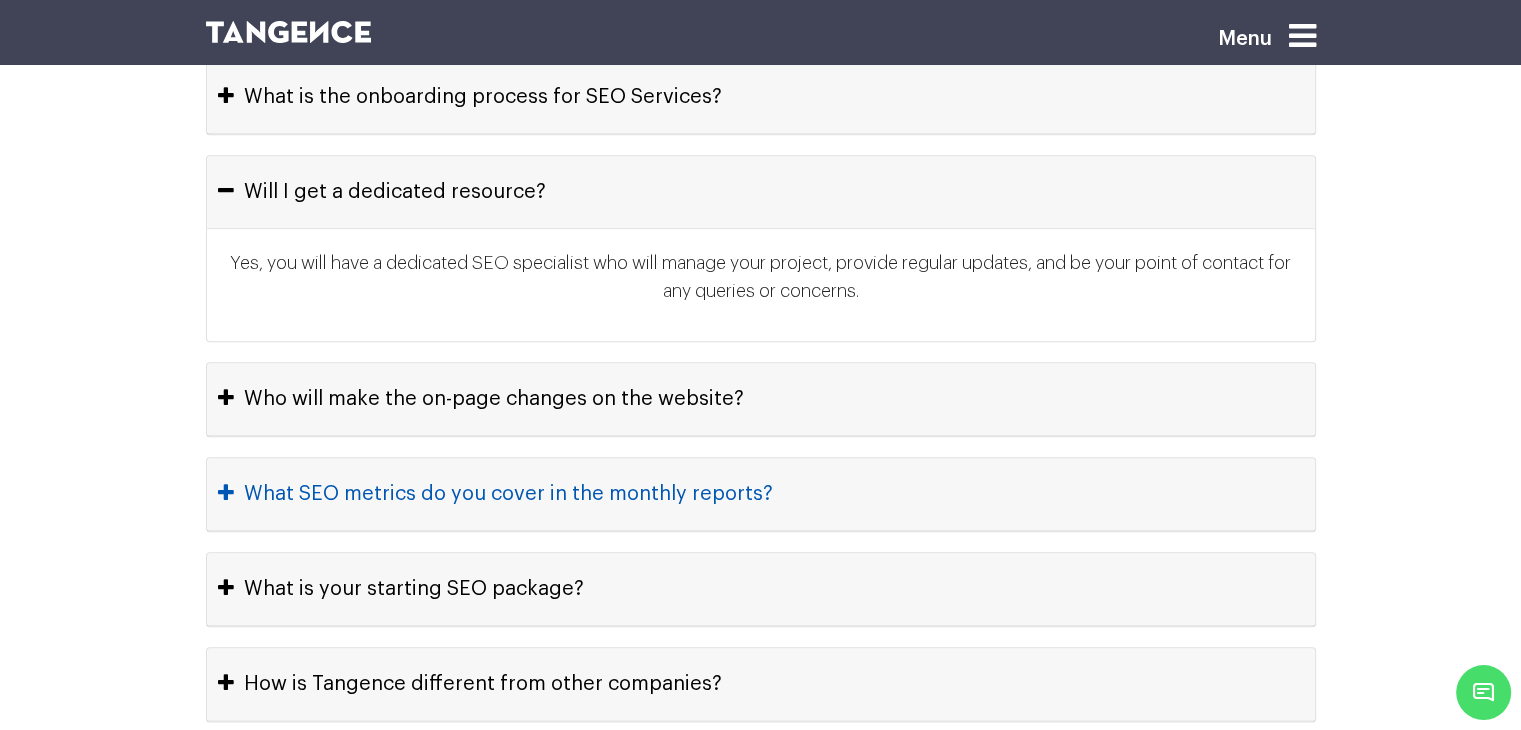 scroll, scrollTop: 9600, scrollLeft: 0, axis: vertical 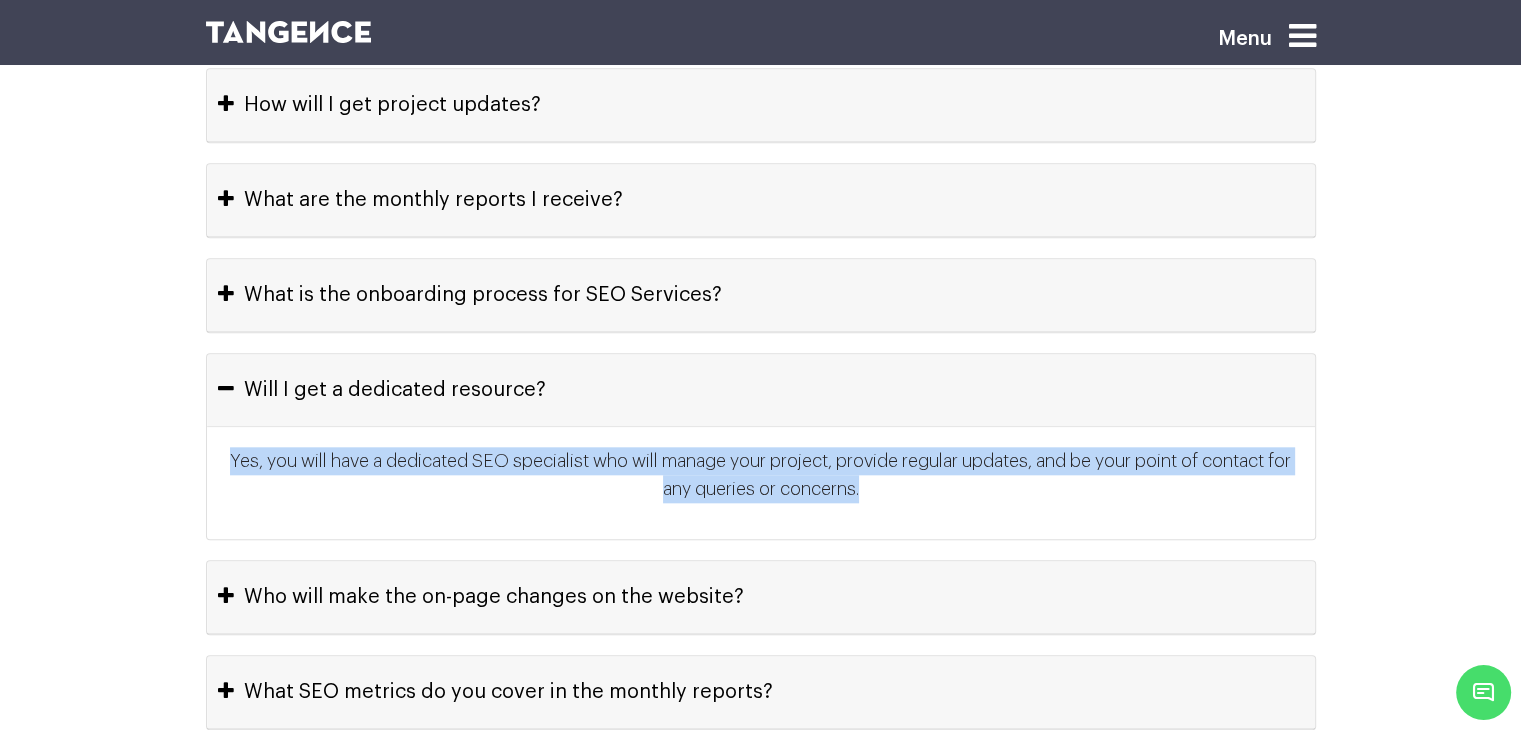 drag, startPoint x: 716, startPoint y: 500, endPoint x: 233, endPoint y: 481, distance: 483.37357 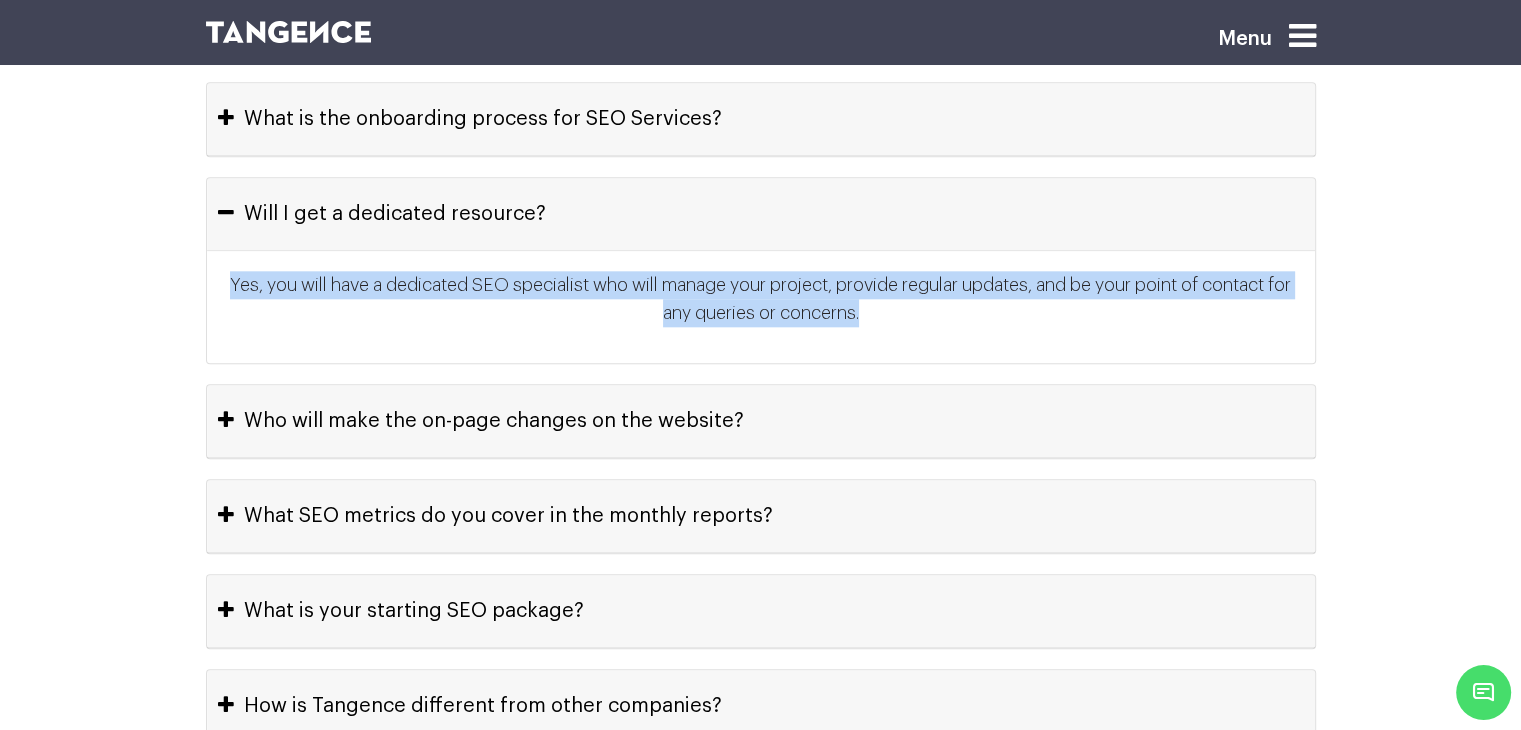 scroll, scrollTop: 9800, scrollLeft: 0, axis: vertical 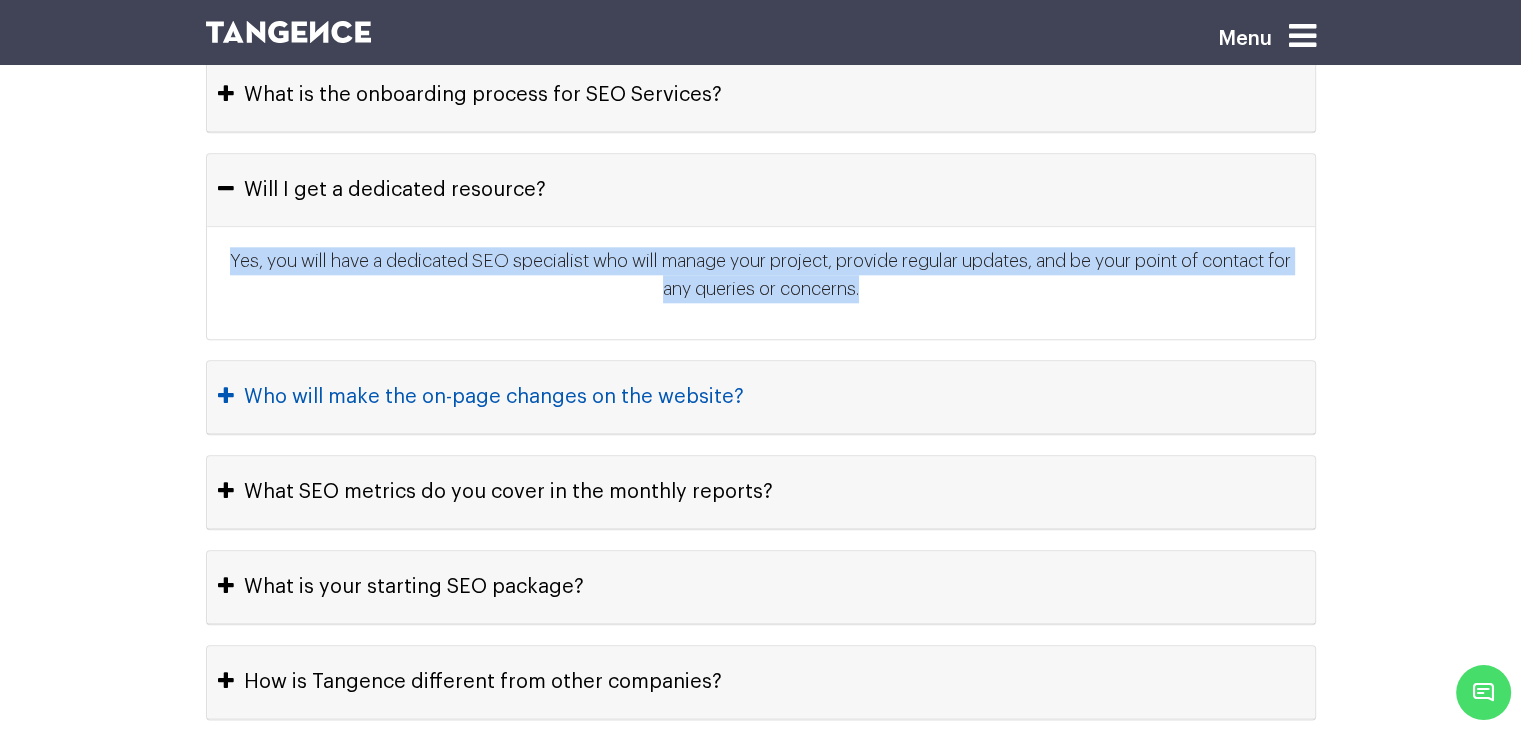 click on "Who will make the on-page changes on the website?" at bounding box center (761, 397) 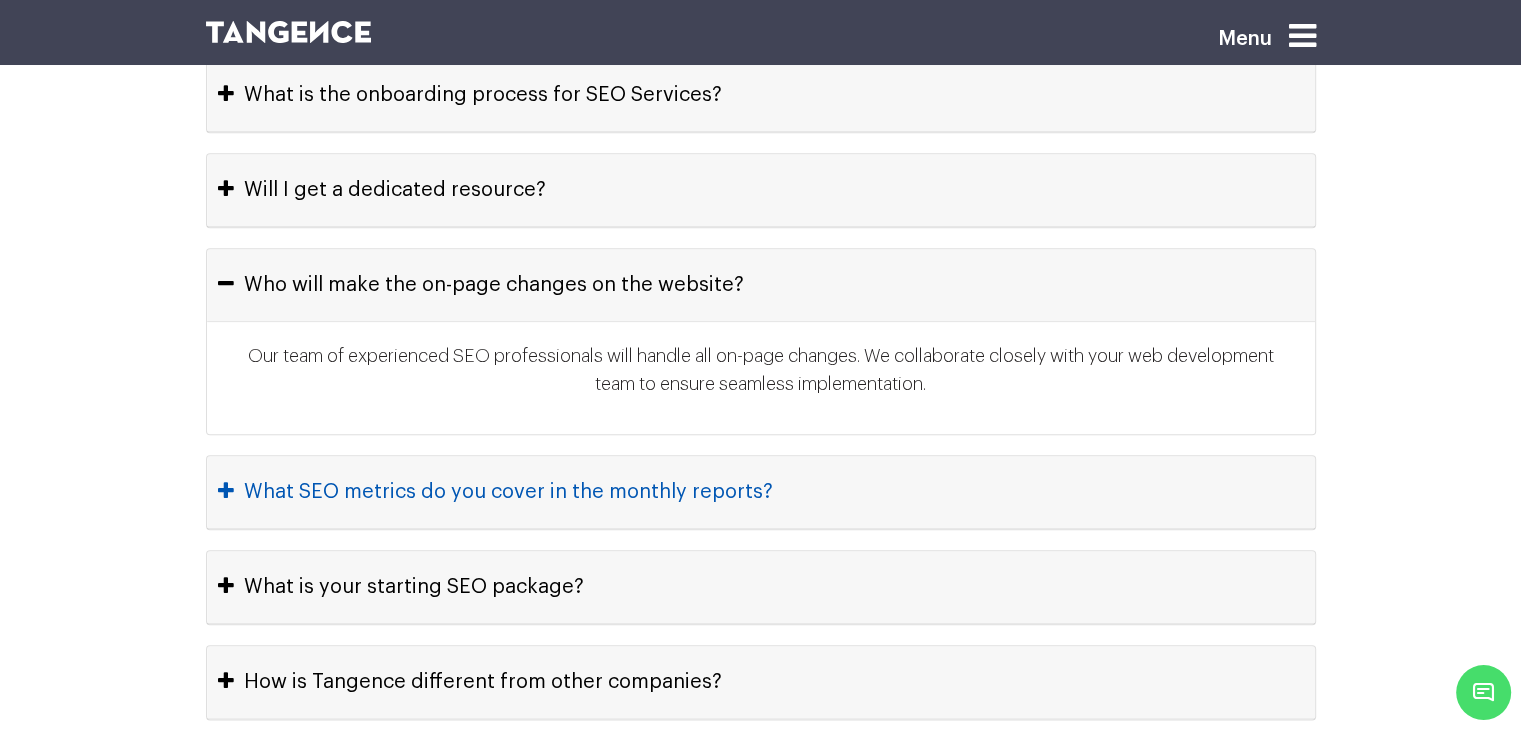 click on "What SEO metrics do you cover in the monthly reports?" at bounding box center [761, 492] 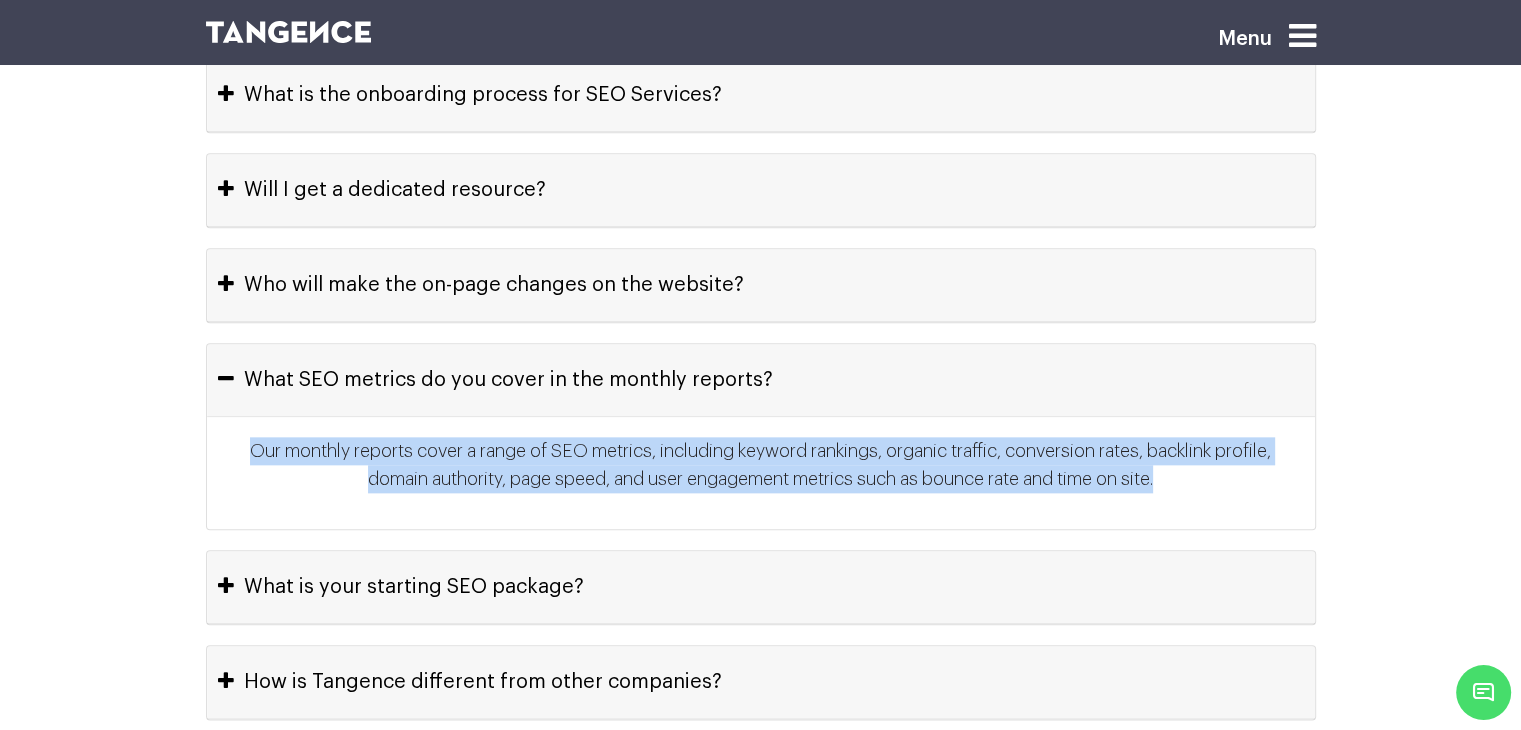 drag, startPoint x: 1122, startPoint y: 491, endPoint x: 244, endPoint y: 446, distance: 879.1524 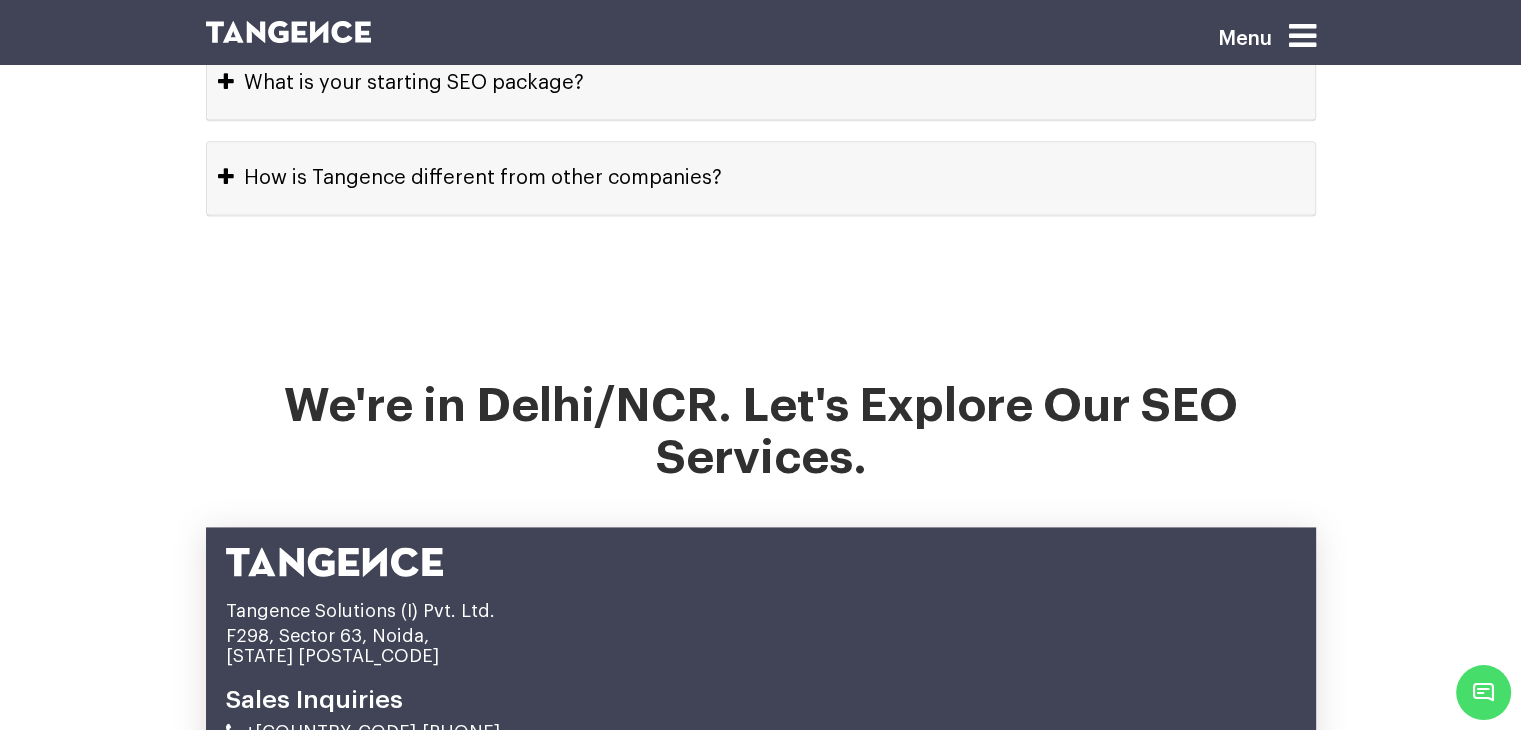 scroll, scrollTop: 10500, scrollLeft: 0, axis: vertical 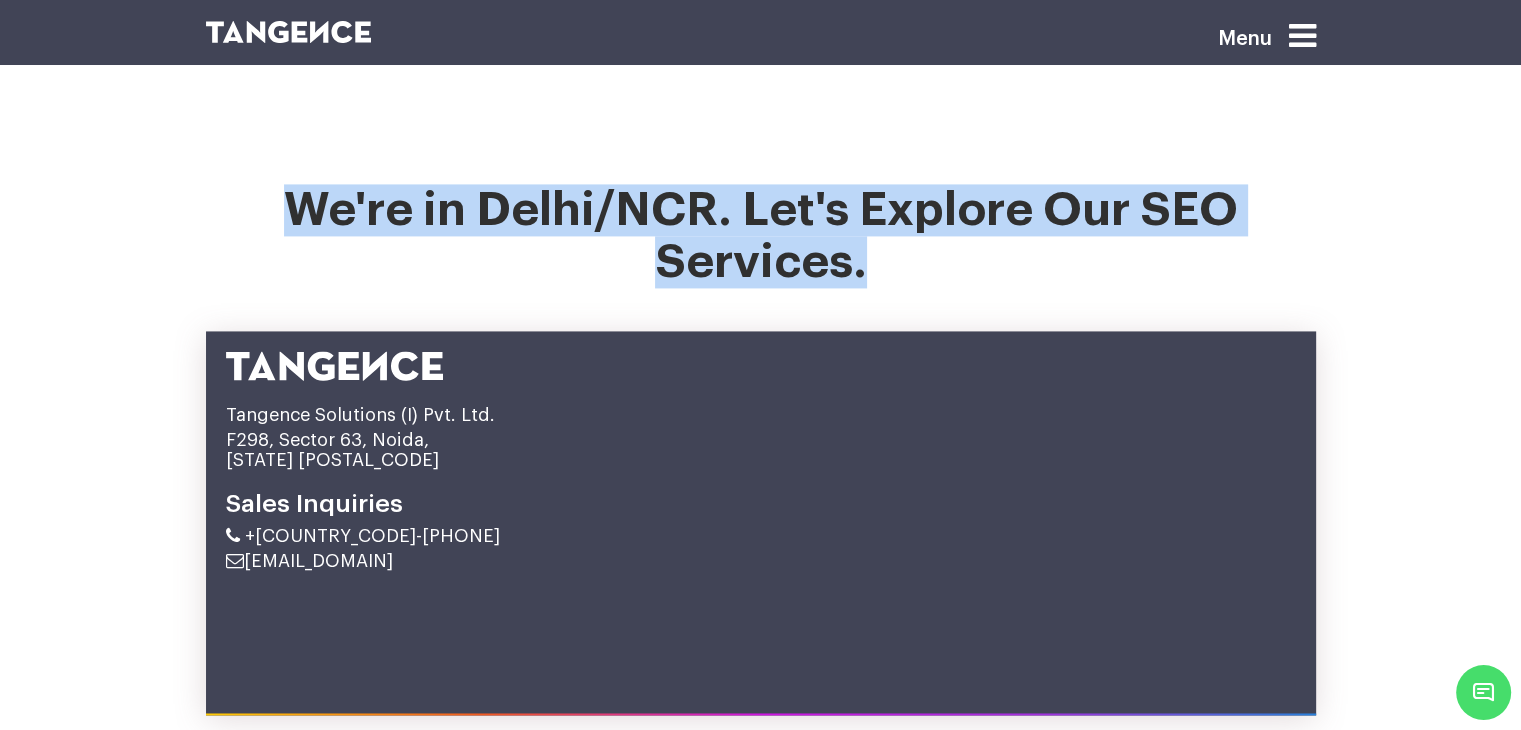 drag, startPoint x: 294, startPoint y: 211, endPoint x: 1156, endPoint y: 314, distance: 868.1319 